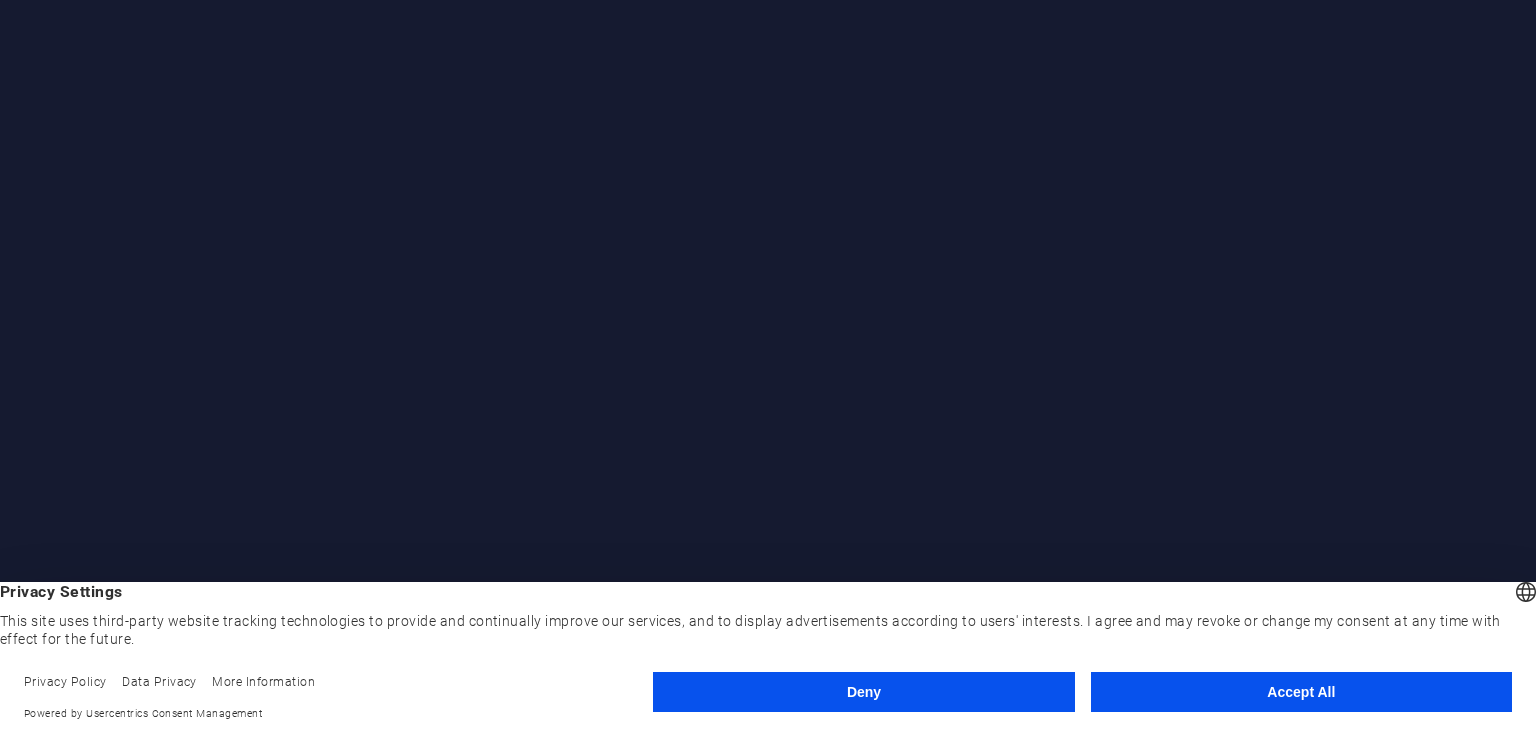 scroll, scrollTop: 0, scrollLeft: 0, axis: both 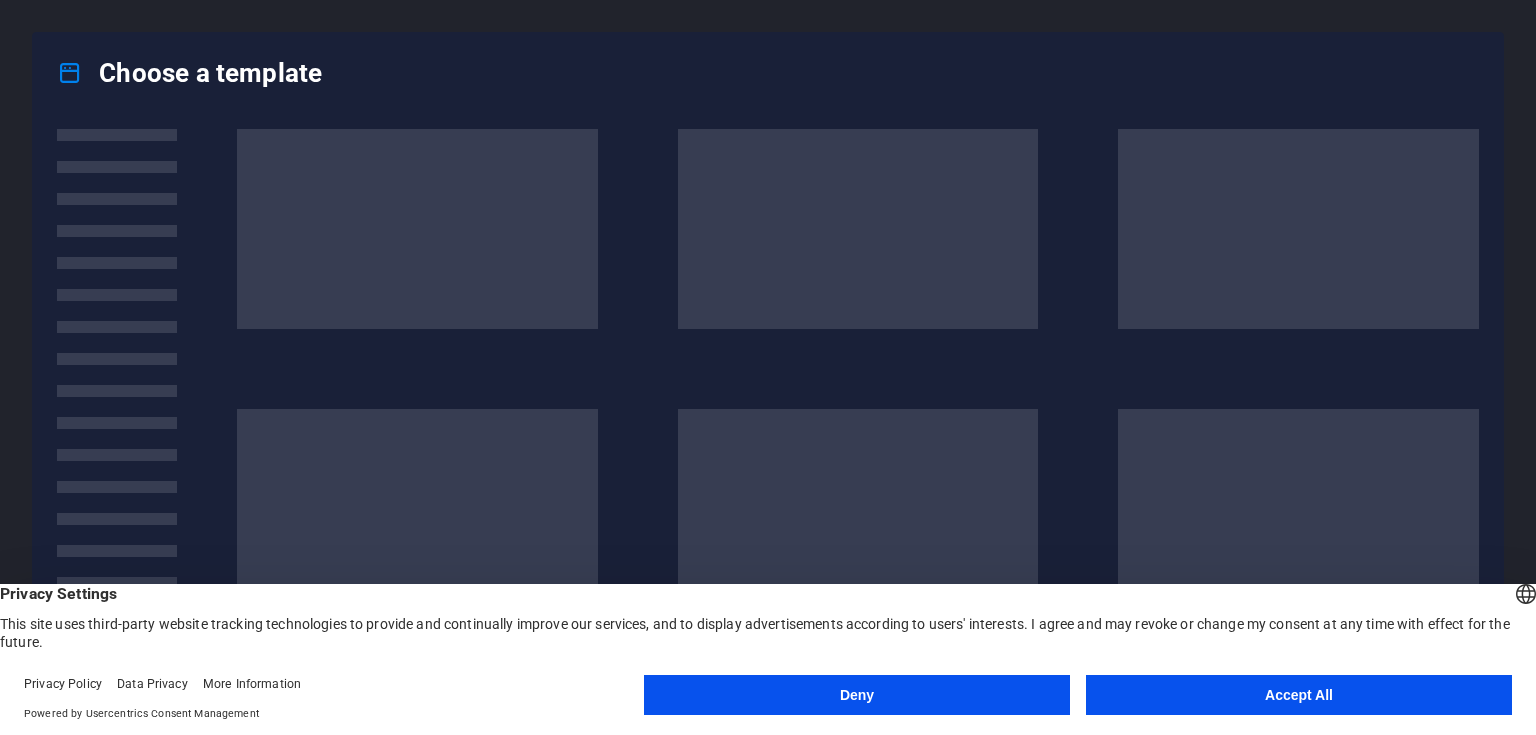 click on "Accept All" at bounding box center [1299, 695] 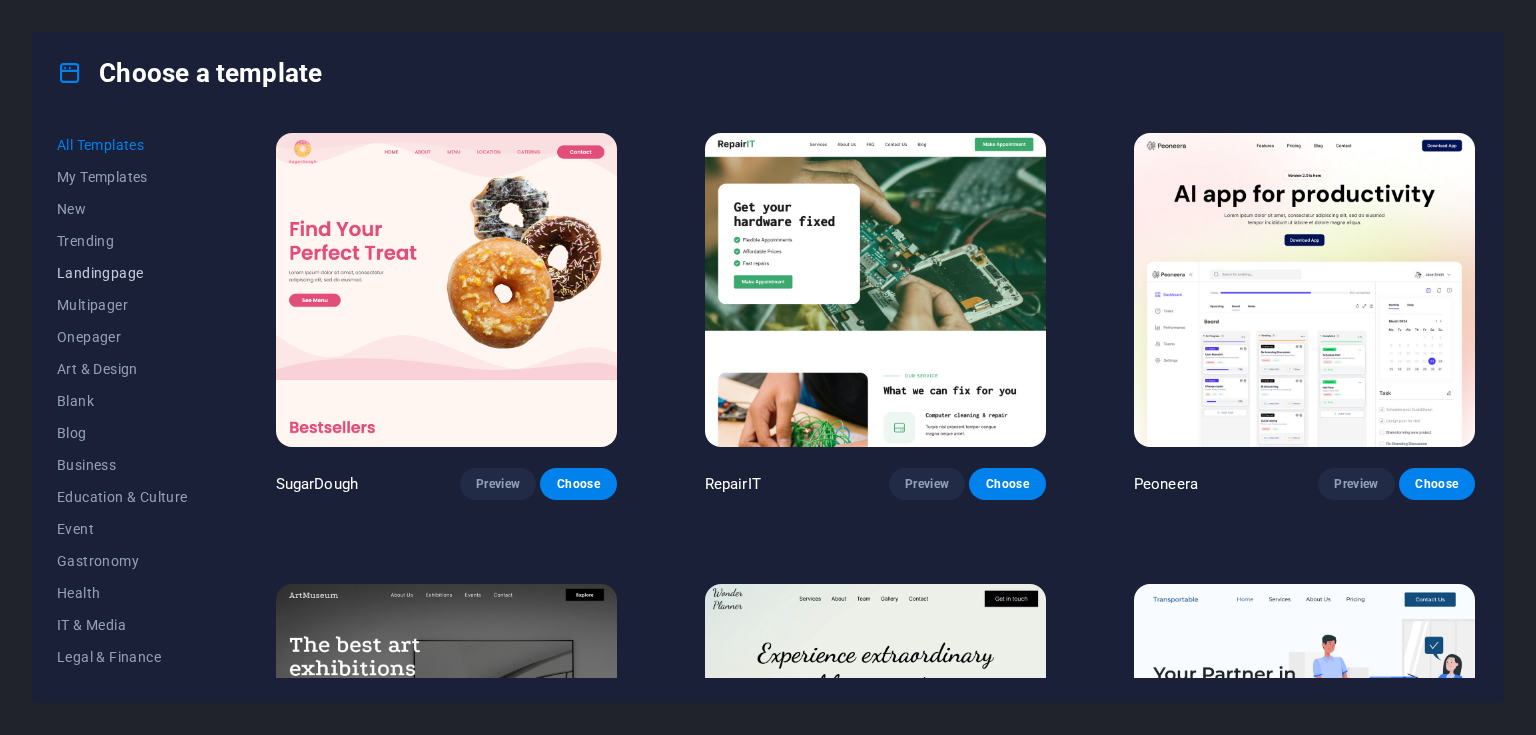 click on "Landingpage" at bounding box center [122, 273] 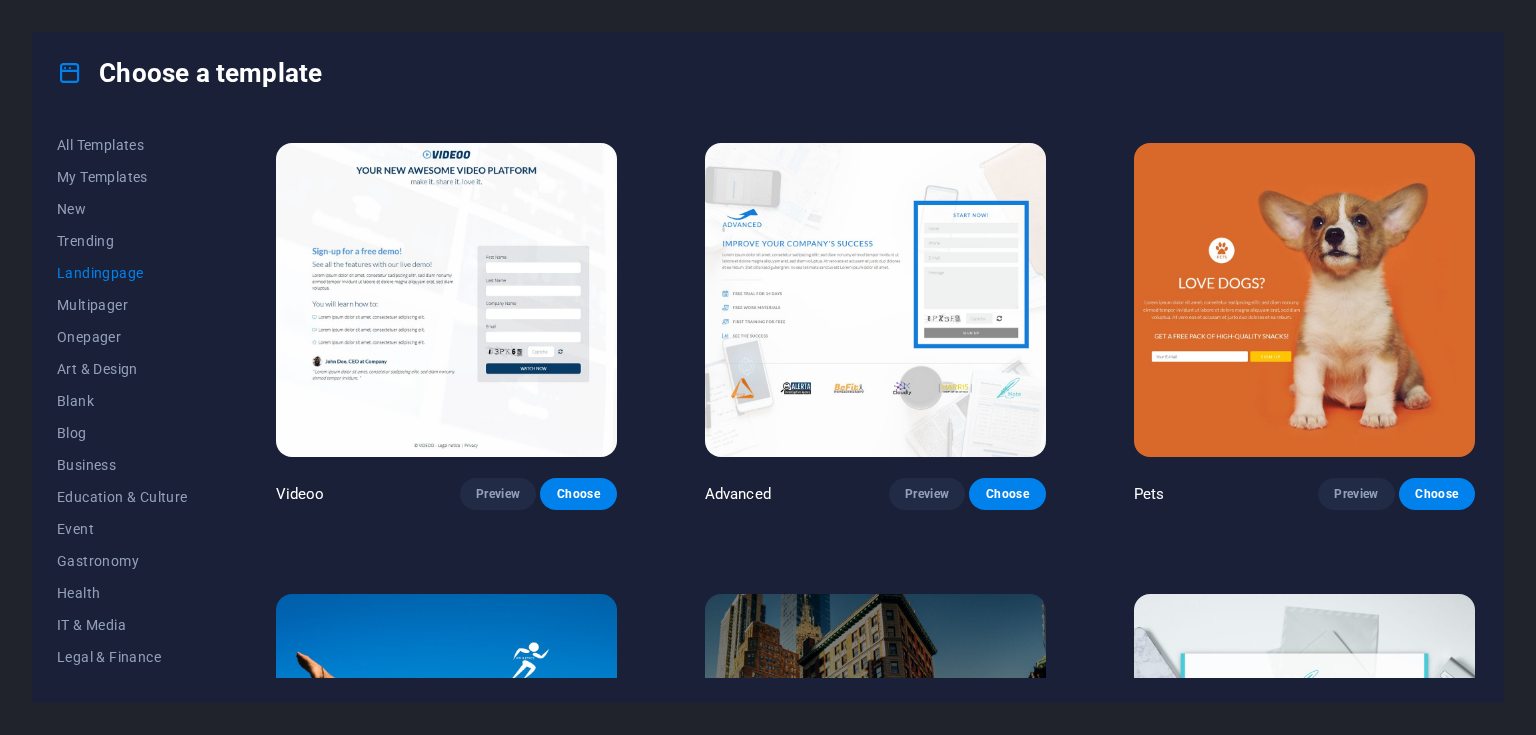 scroll, scrollTop: 880, scrollLeft: 0, axis: vertical 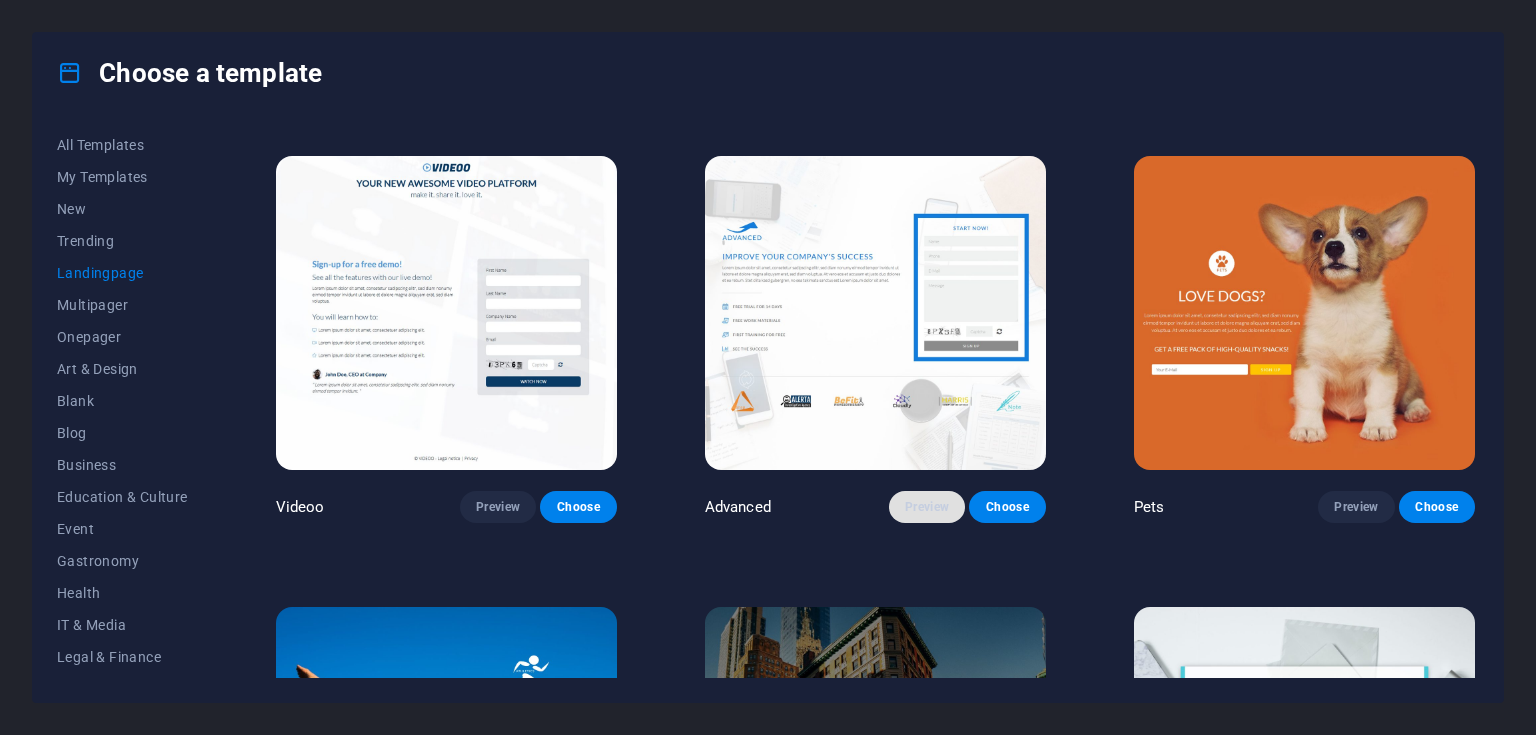 click on "Preview" at bounding box center [927, 507] 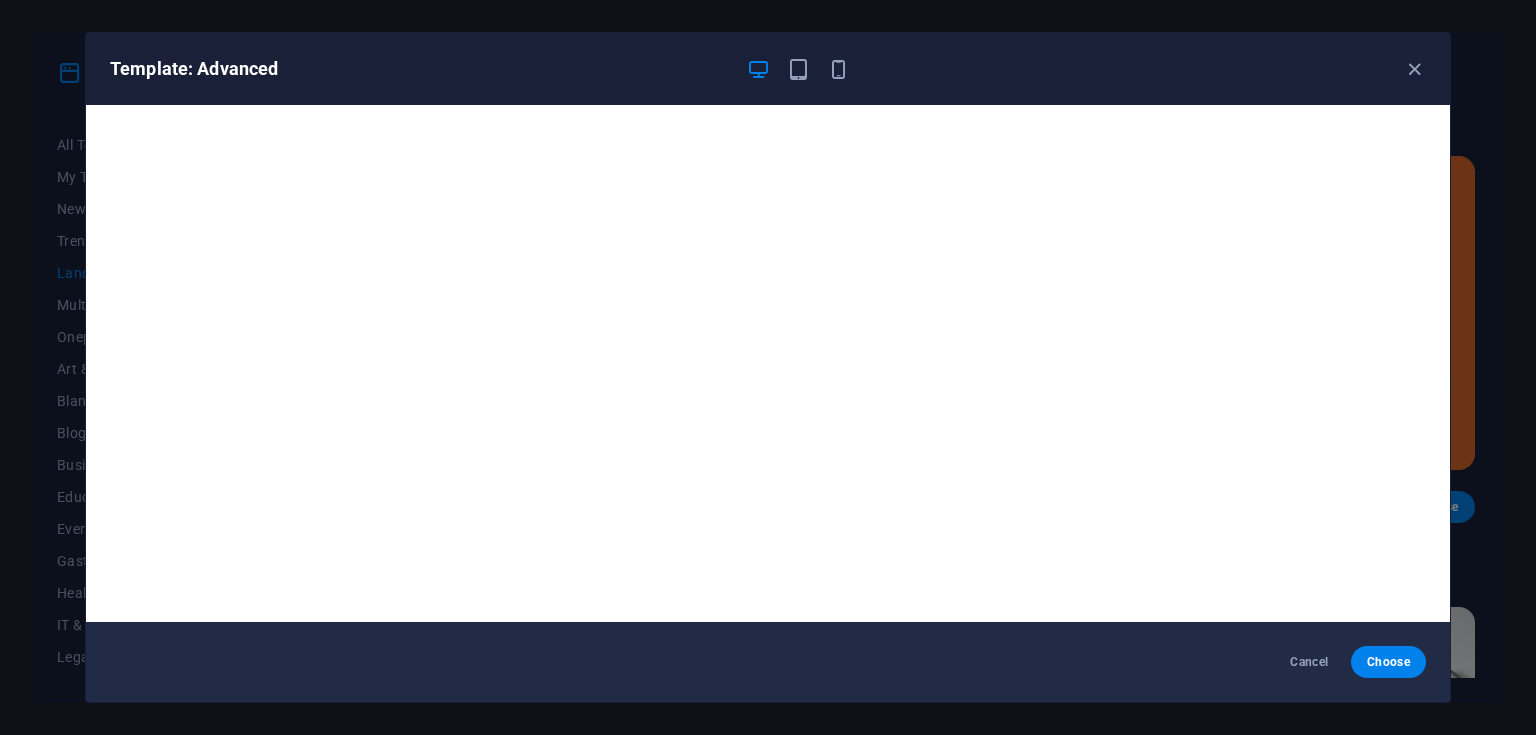 scroll, scrollTop: 5, scrollLeft: 0, axis: vertical 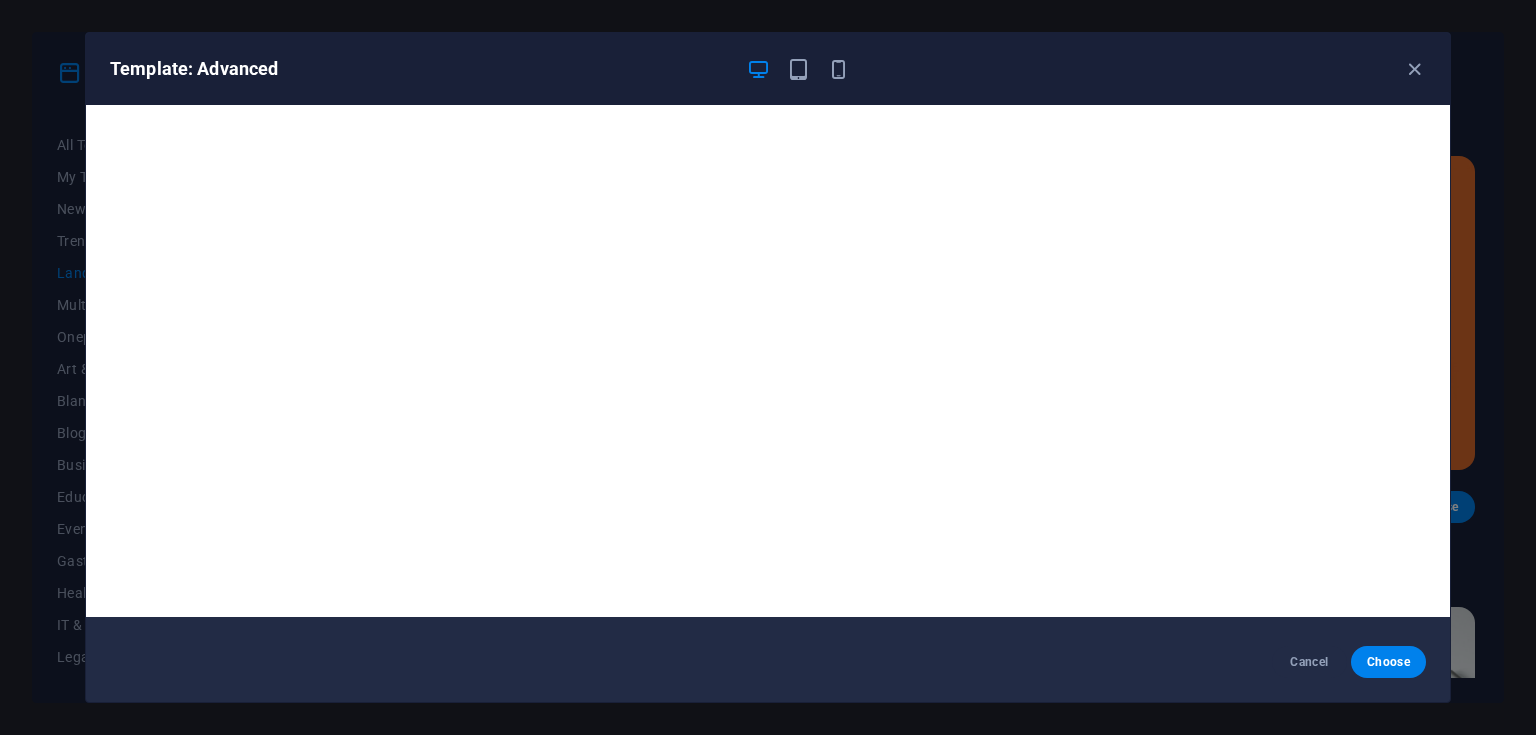 click on "Cancel Choose" at bounding box center [768, 662] 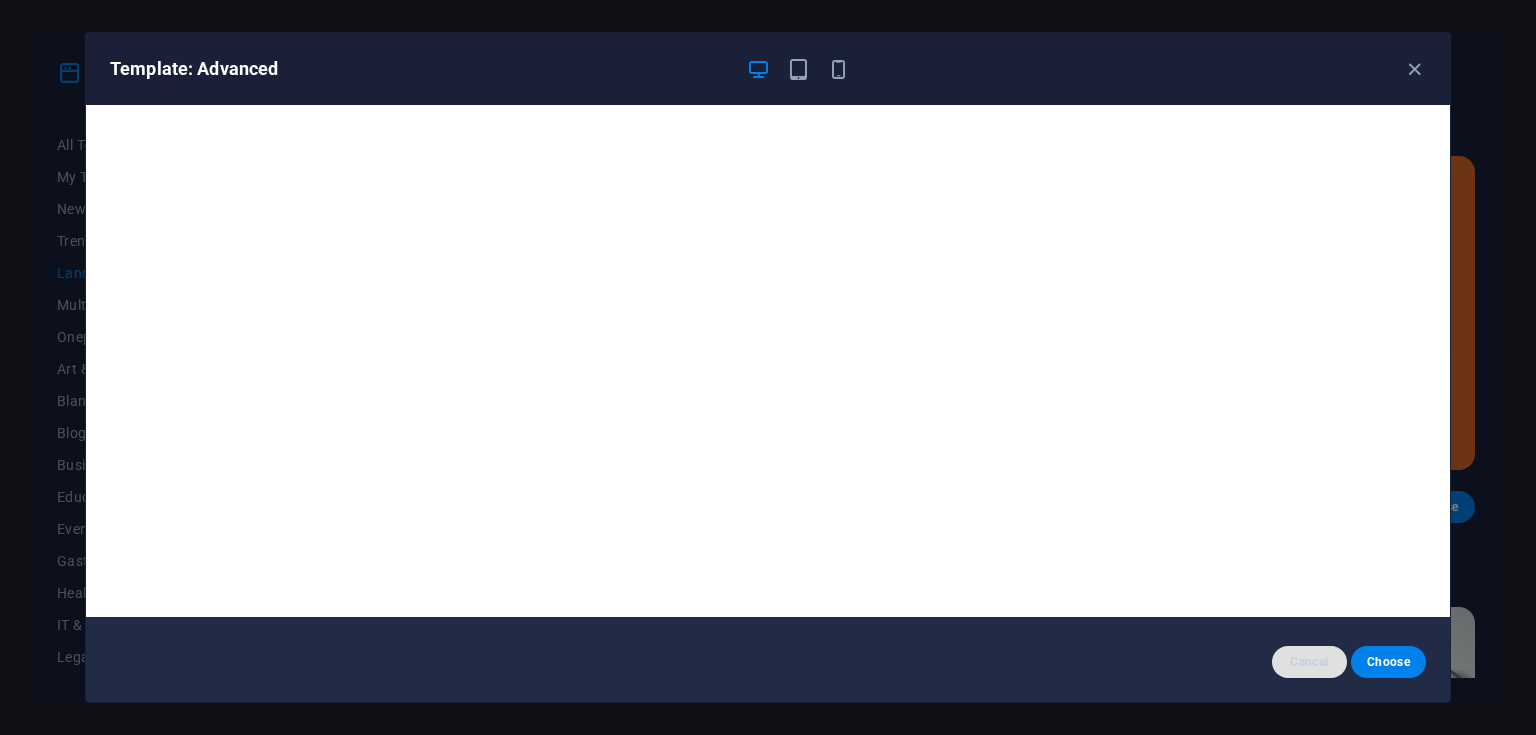 click on "Cancel" at bounding box center [1309, 662] 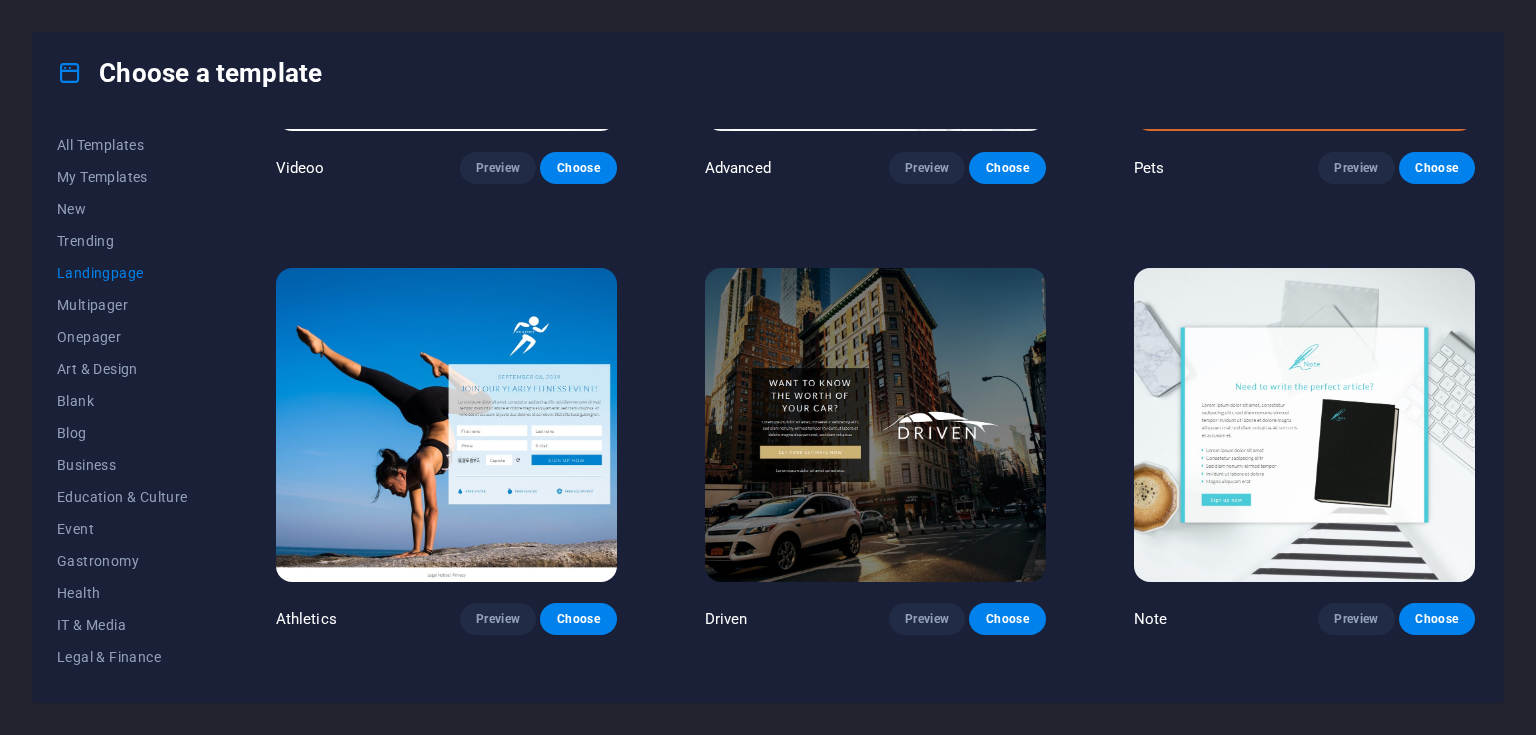 scroll, scrollTop: 1280, scrollLeft: 0, axis: vertical 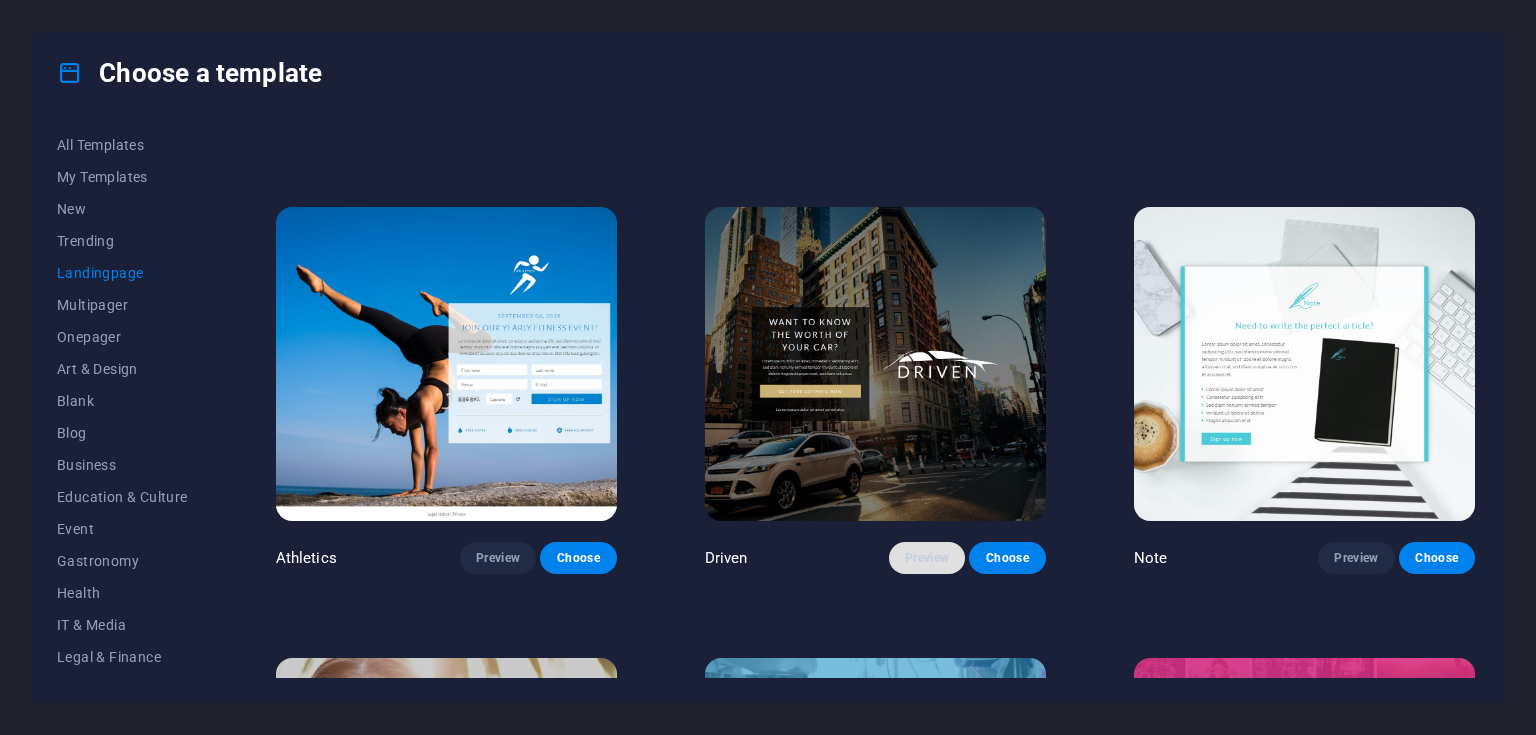 drag, startPoint x: 916, startPoint y: 550, endPoint x: 902, endPoint y: 552, distance: 14.142136 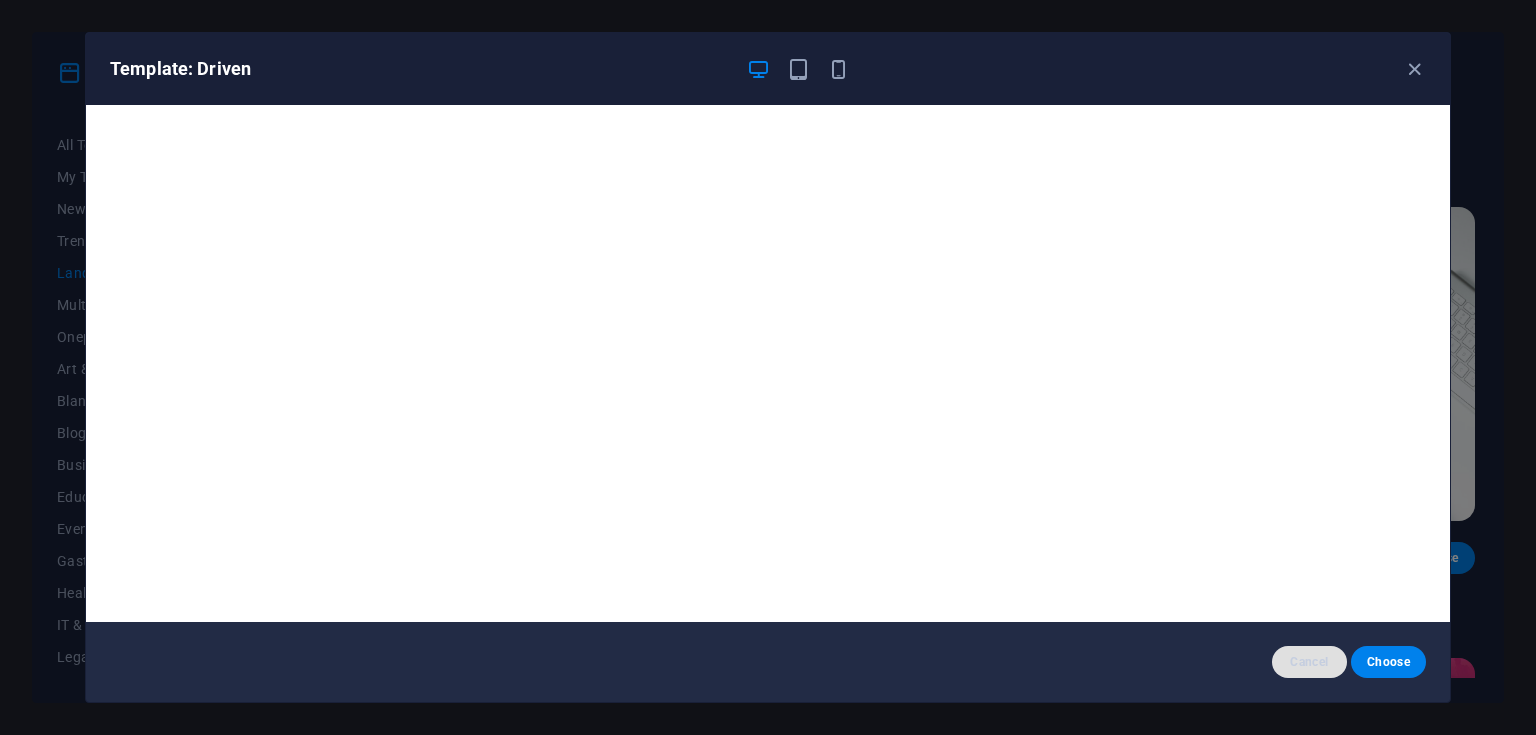 click on "Cancel" at bounding box center (1309, 662) 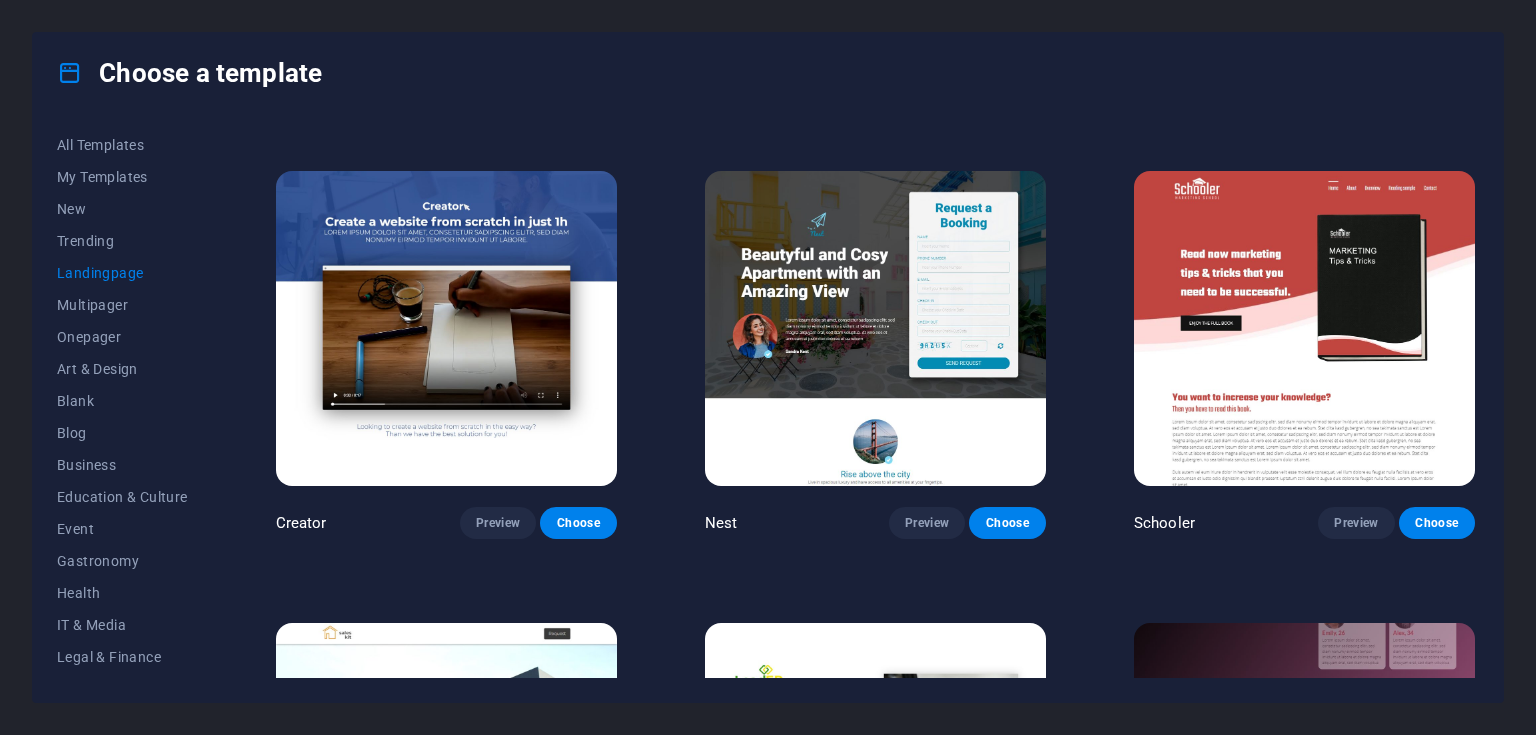 scroll, scrollTop: 2320, scrollLeft: 0, axis: vertical 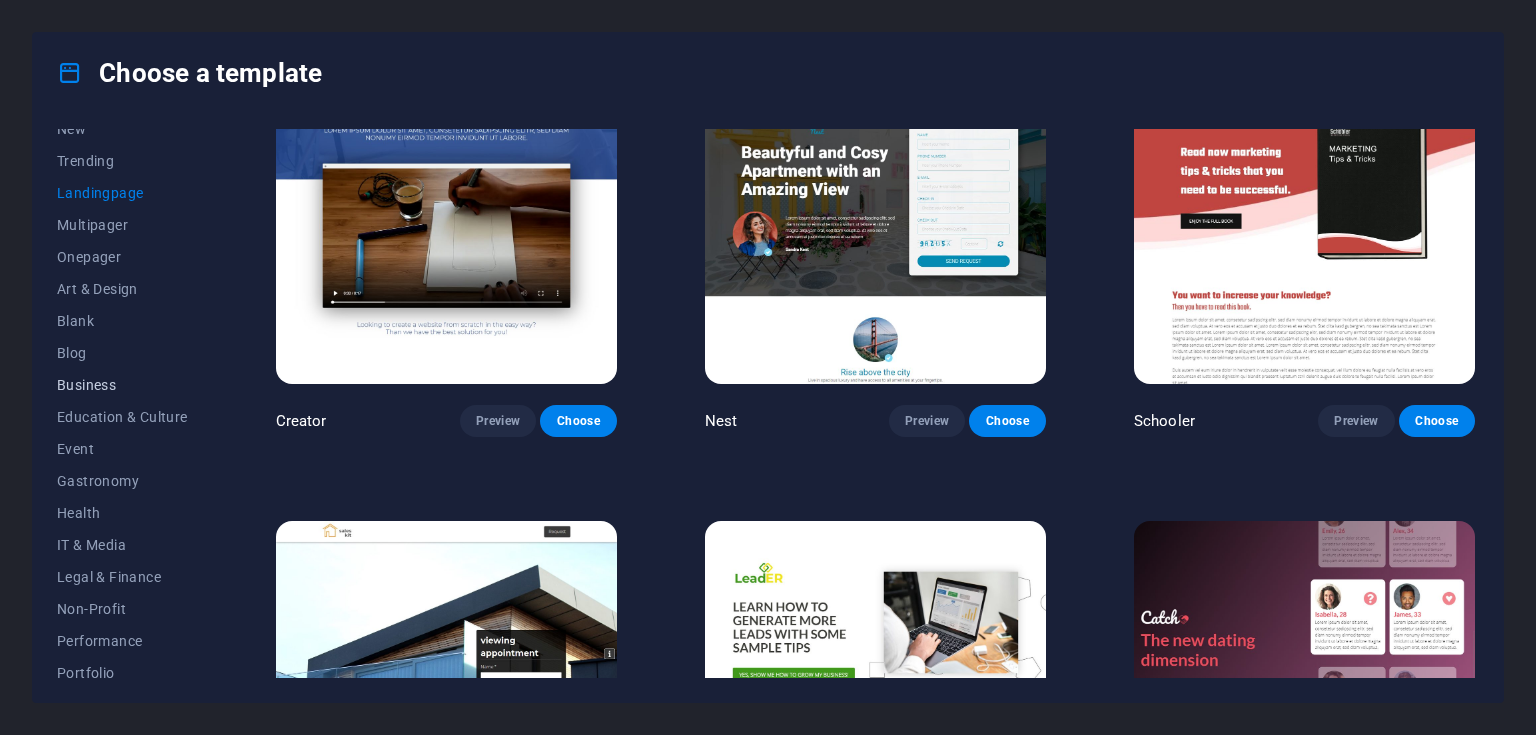 click on "Business" at bounding box center [122, 385] 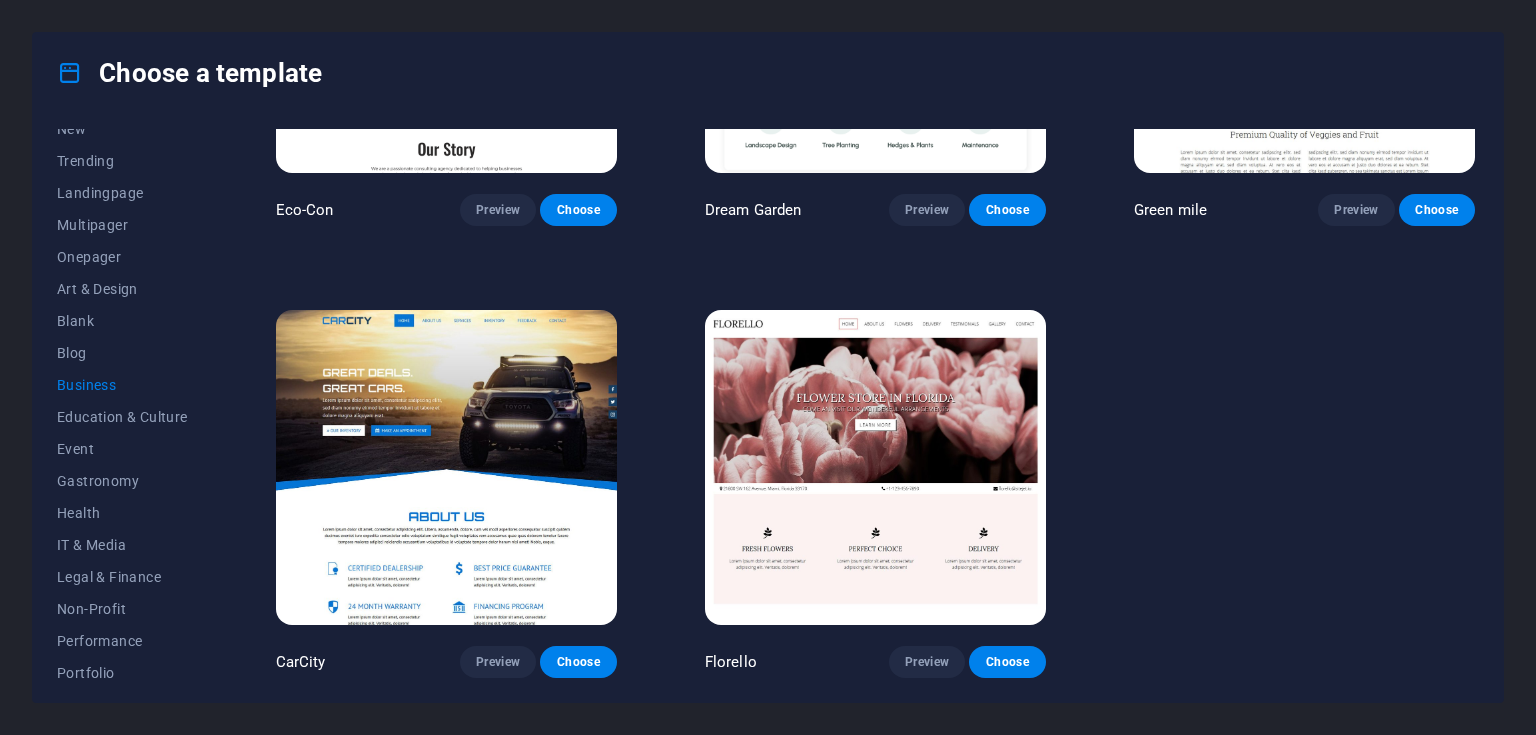 scroll, scrollTop: 0, scrollLeft: 0, axis: both 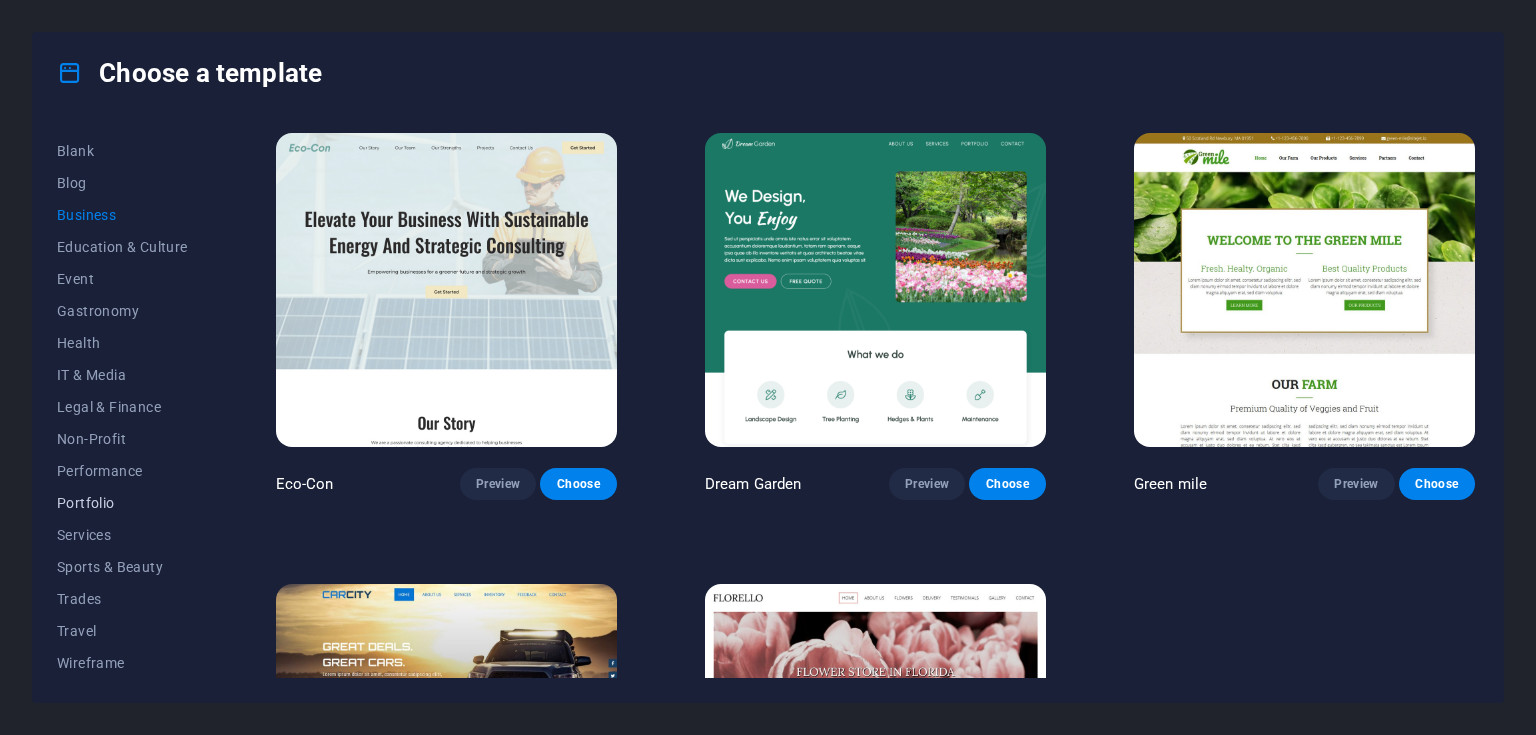 click on "Portfolio" at bounding box center [122, 503] 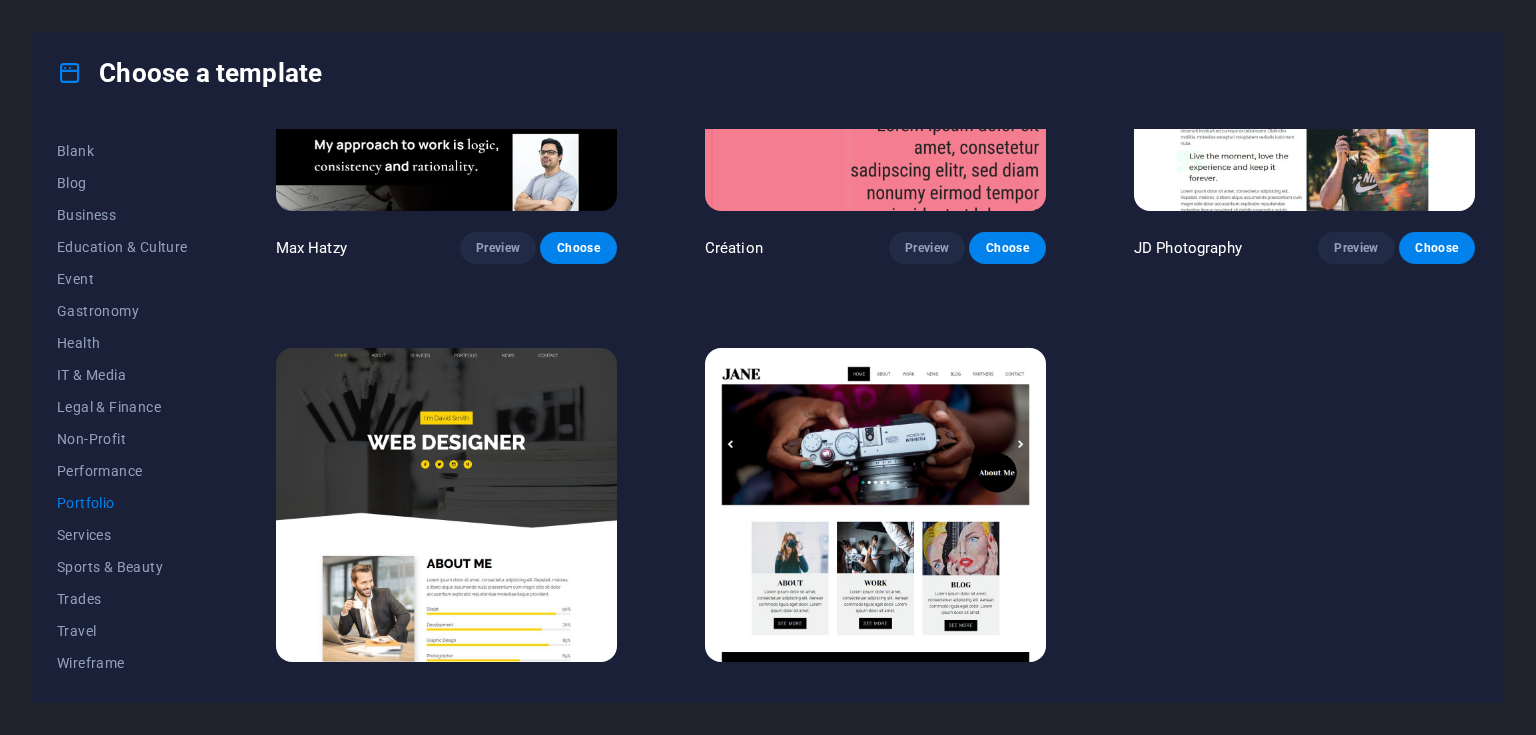 scroll, scrollTop: 718, scrollLeft: 0, axis: vertical 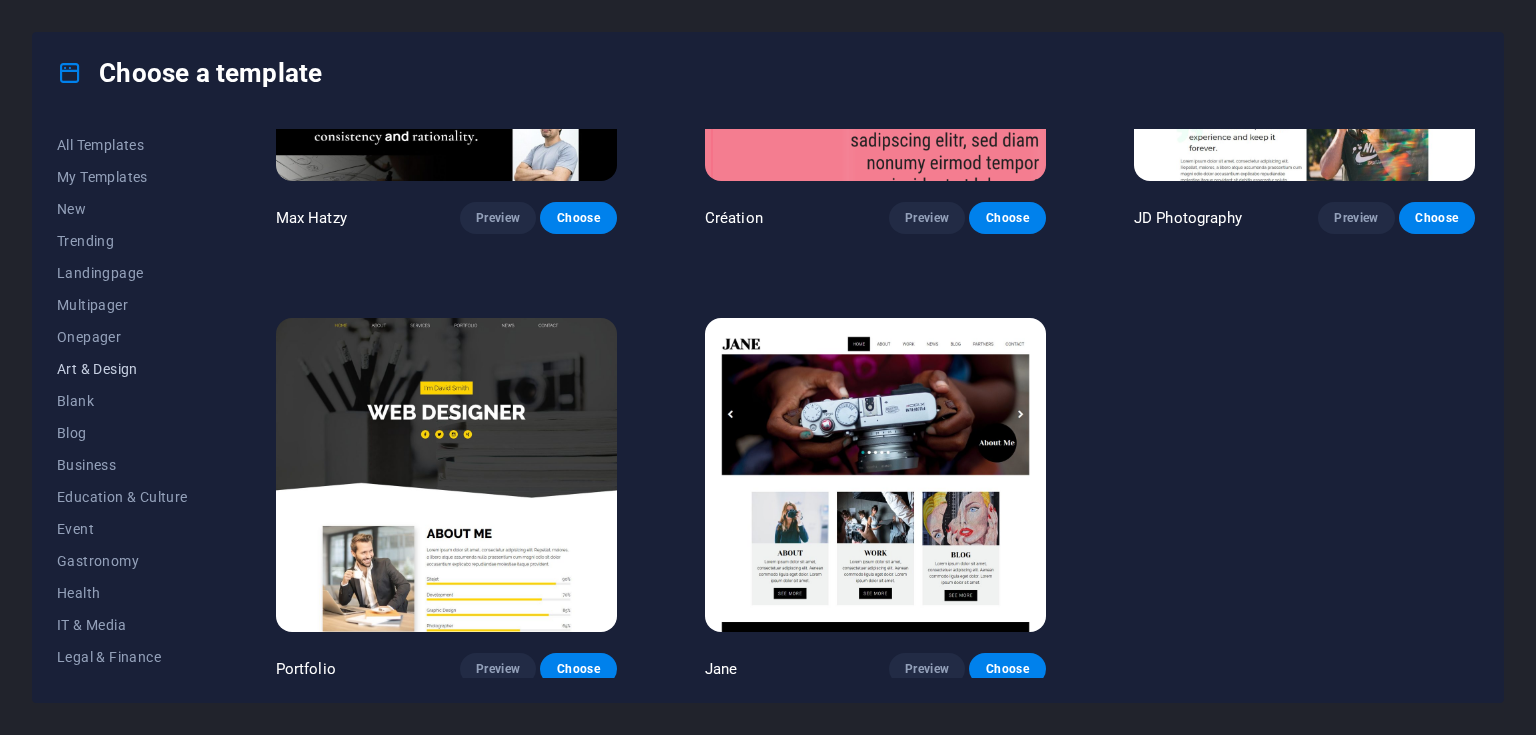 click on "Art & Design" at bounding box center (122, 369) 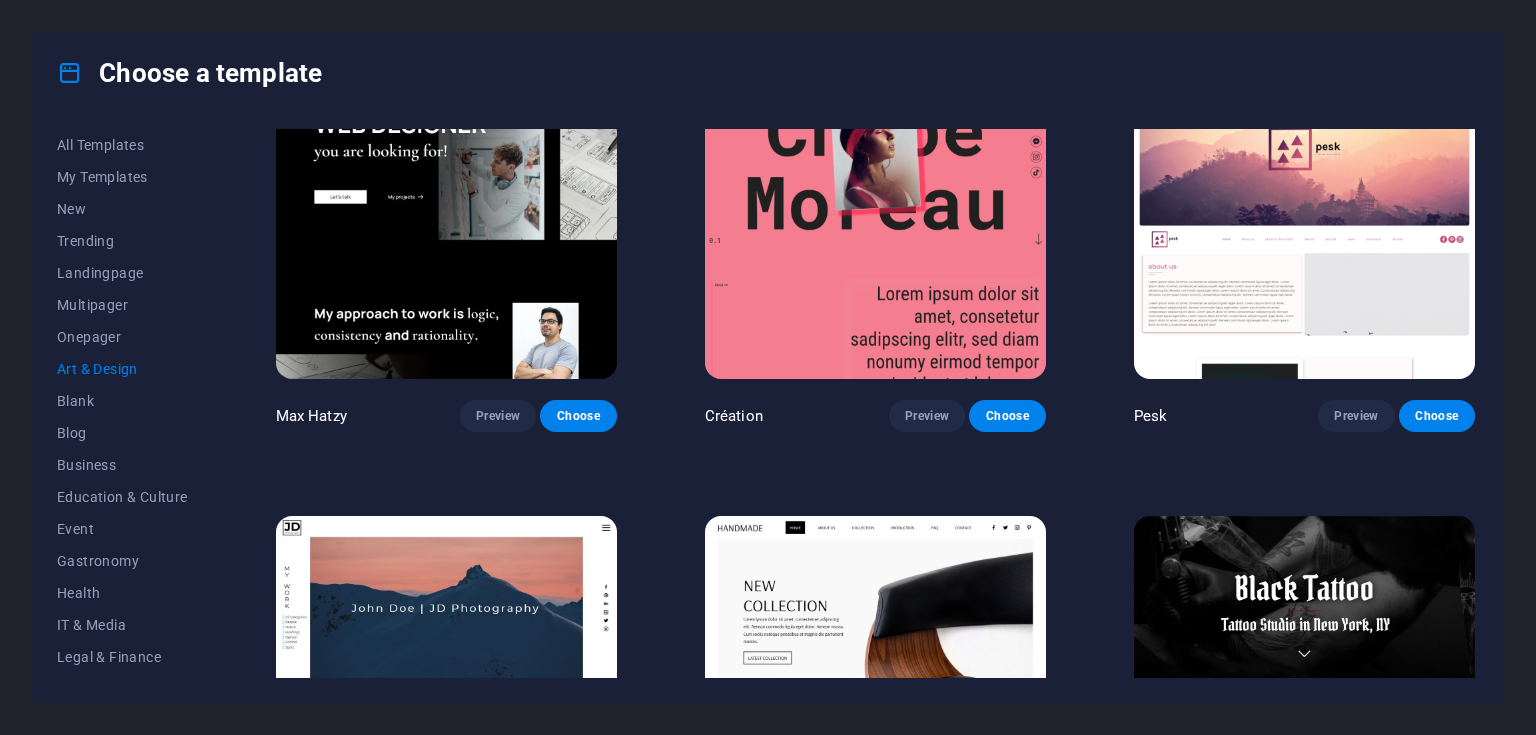 scroll, scrollTop: 0, scrollLeft: 0, axis: both 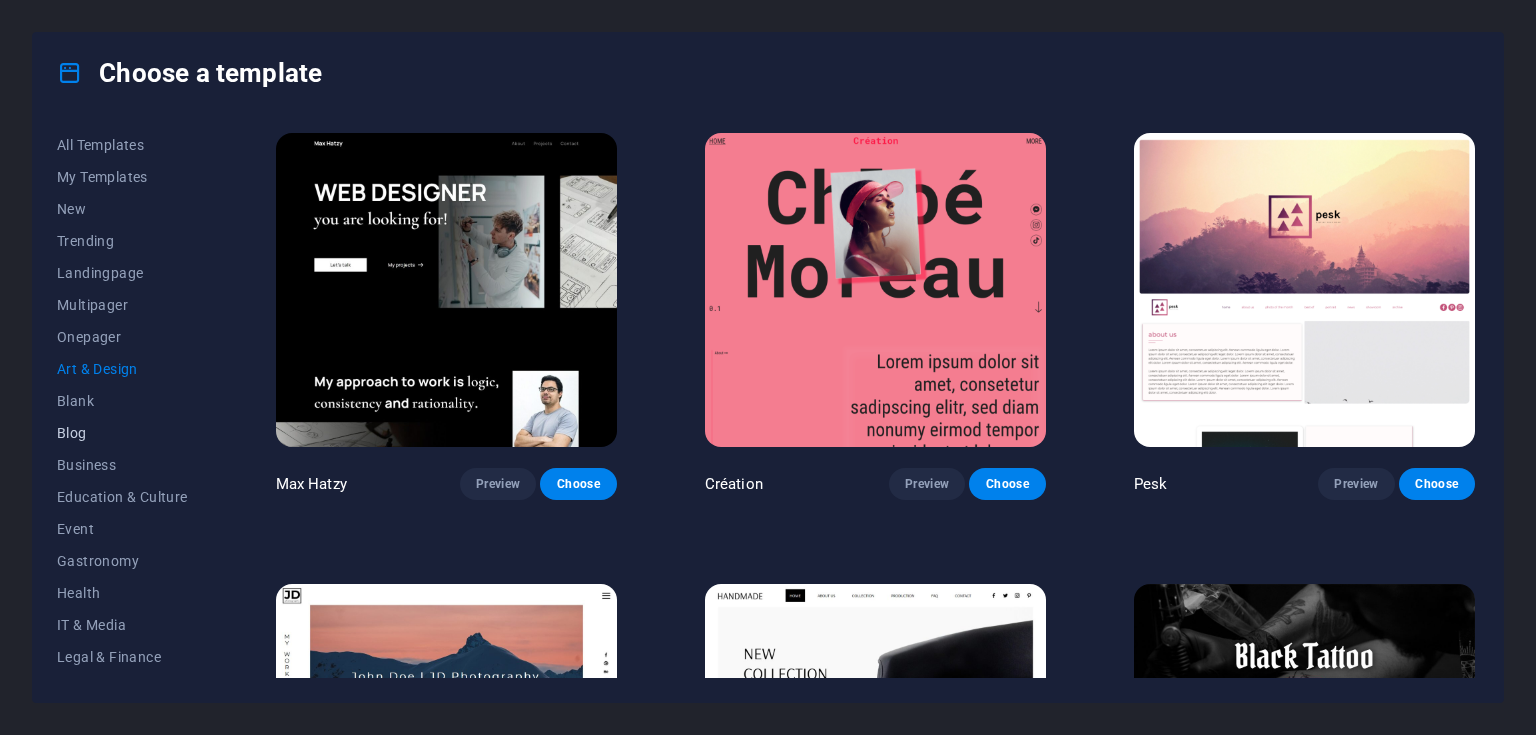 click on "Blog" at bounding box center (122, 433) 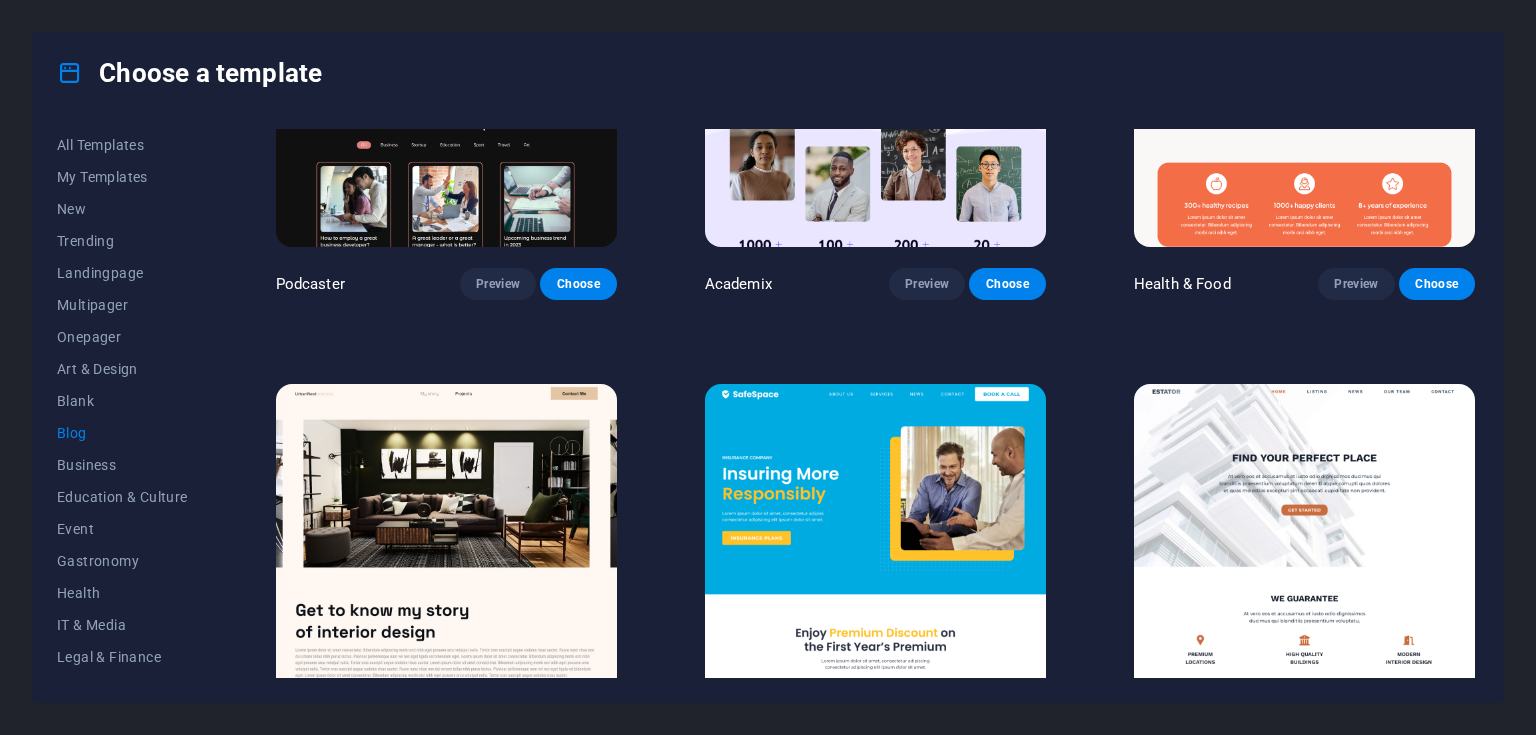 scroll, scrollTop: 880, scrollLeft: 0, axis: vertical 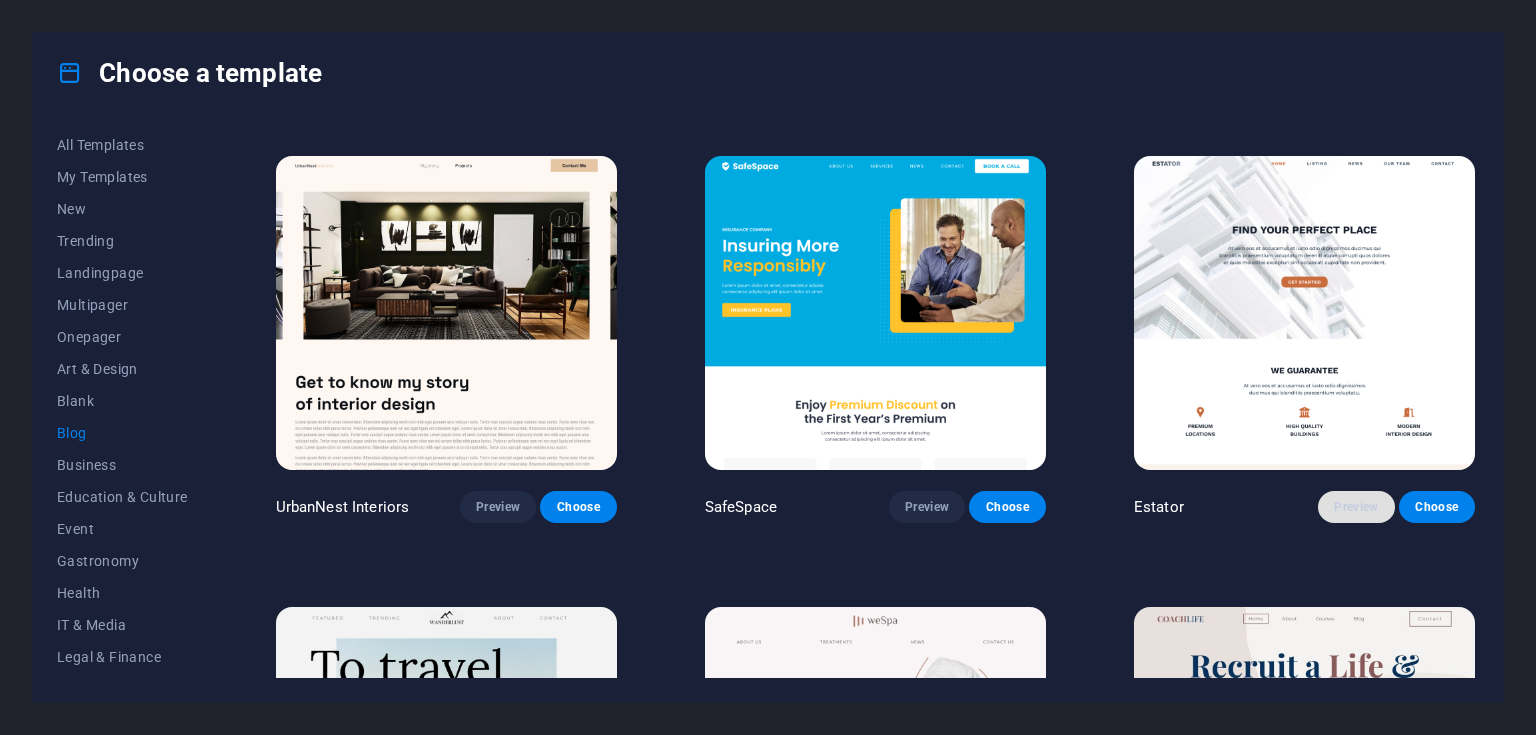 click on "Preview" at bounding box center [1356, 507] 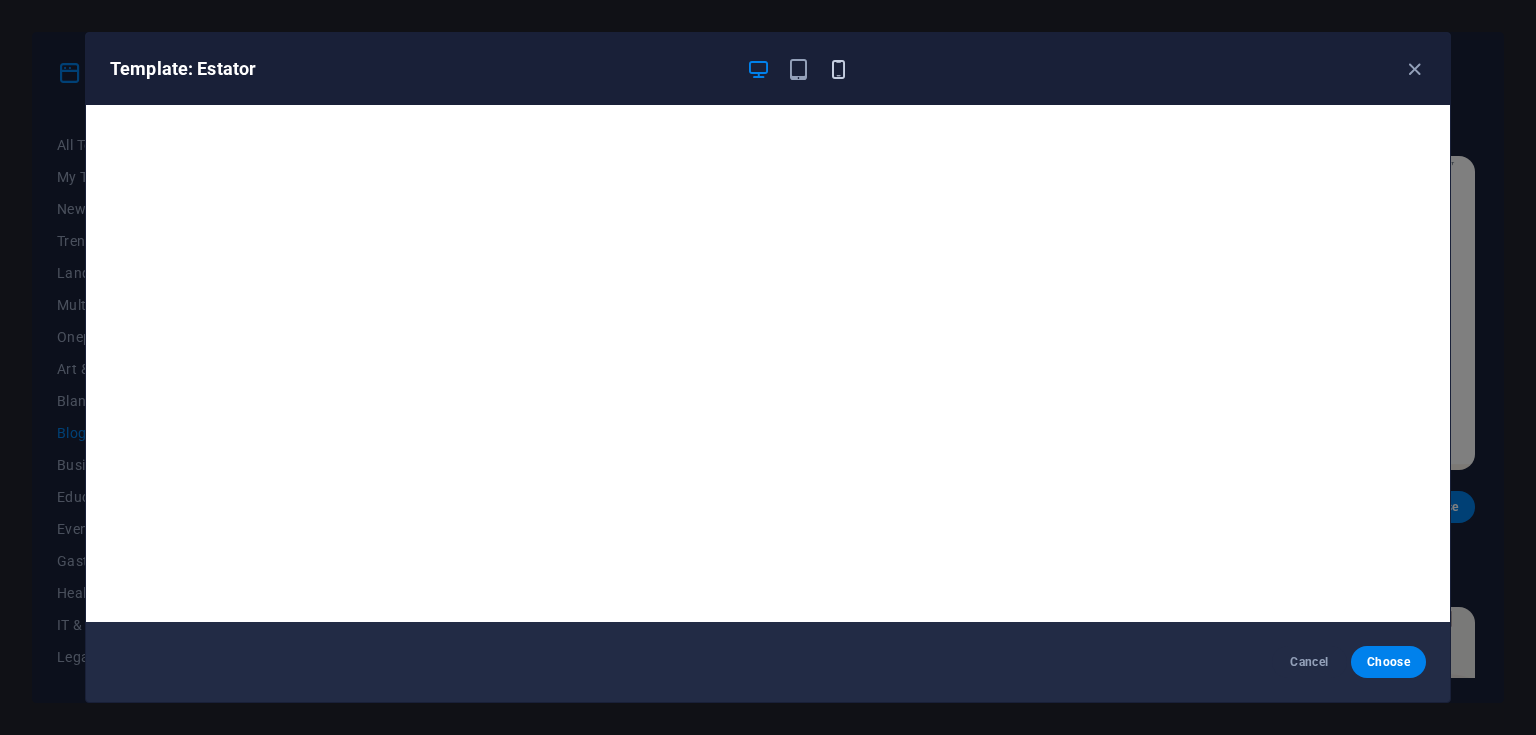 drag, startPoint x: 798, startPoint y: 74, endPoint x: 828, endPoint y: 72, distance: 30.066593 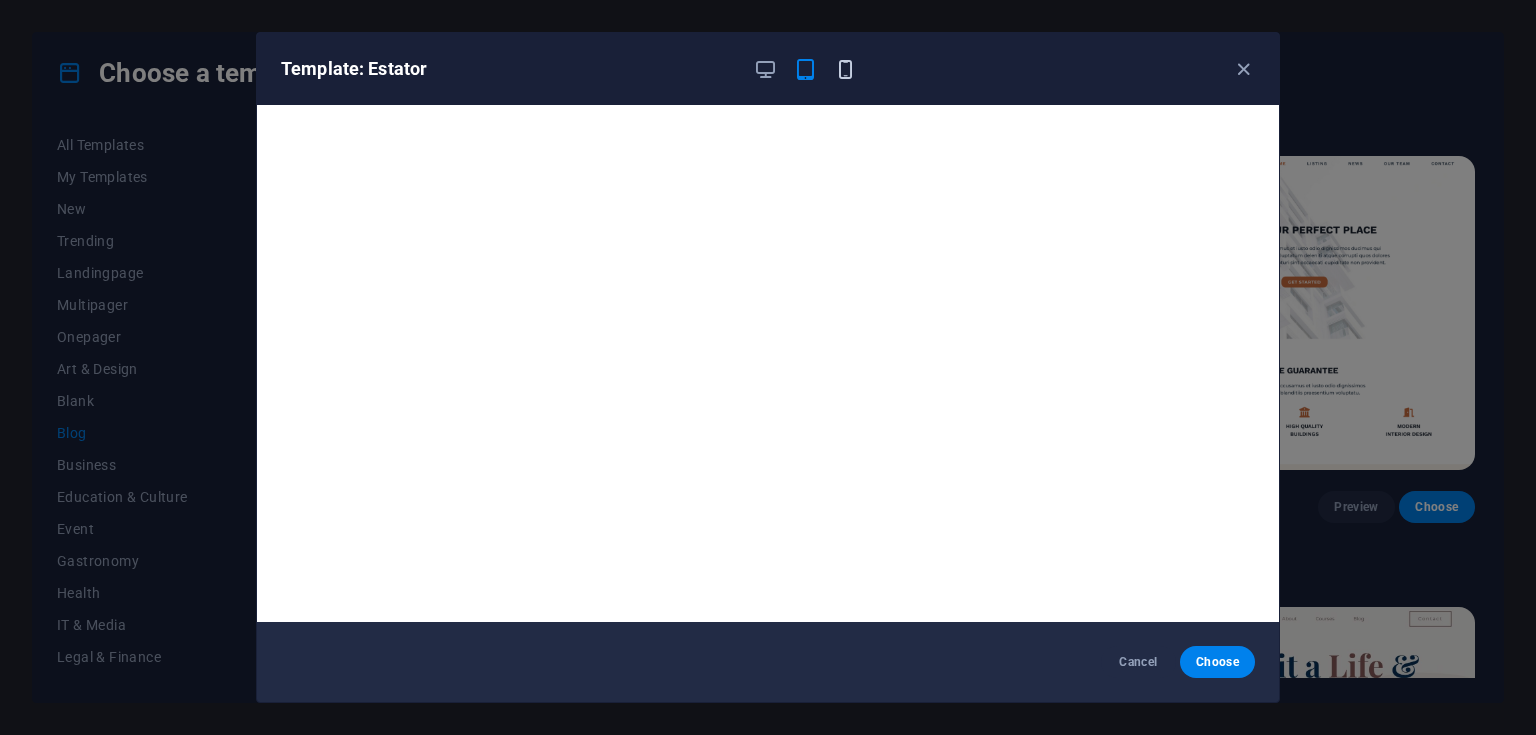 click at bounding box center (845, 69) 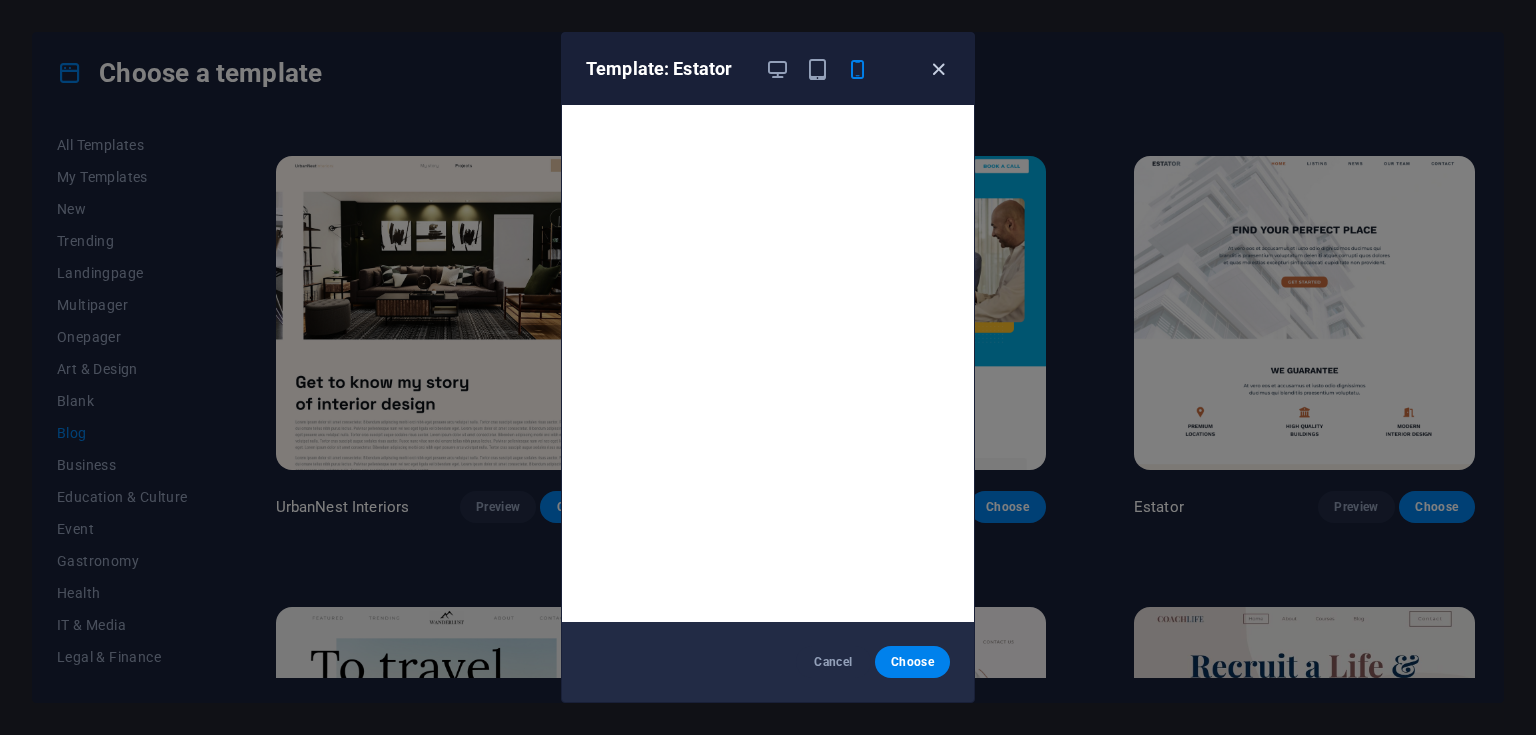 click at bounding box center [938, 69] 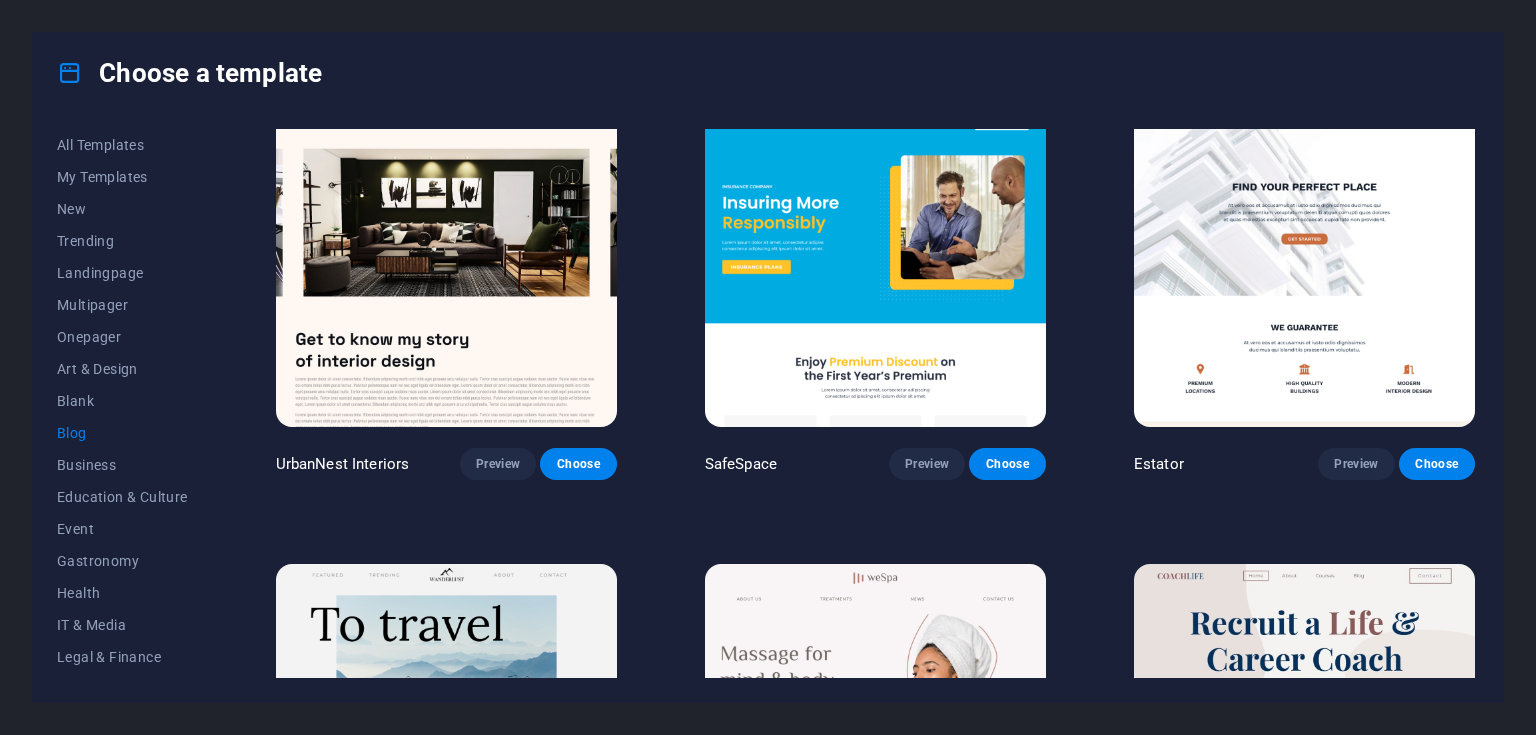 scroll, scrollTop: 880, scrollLeft: 0, axis: vertical 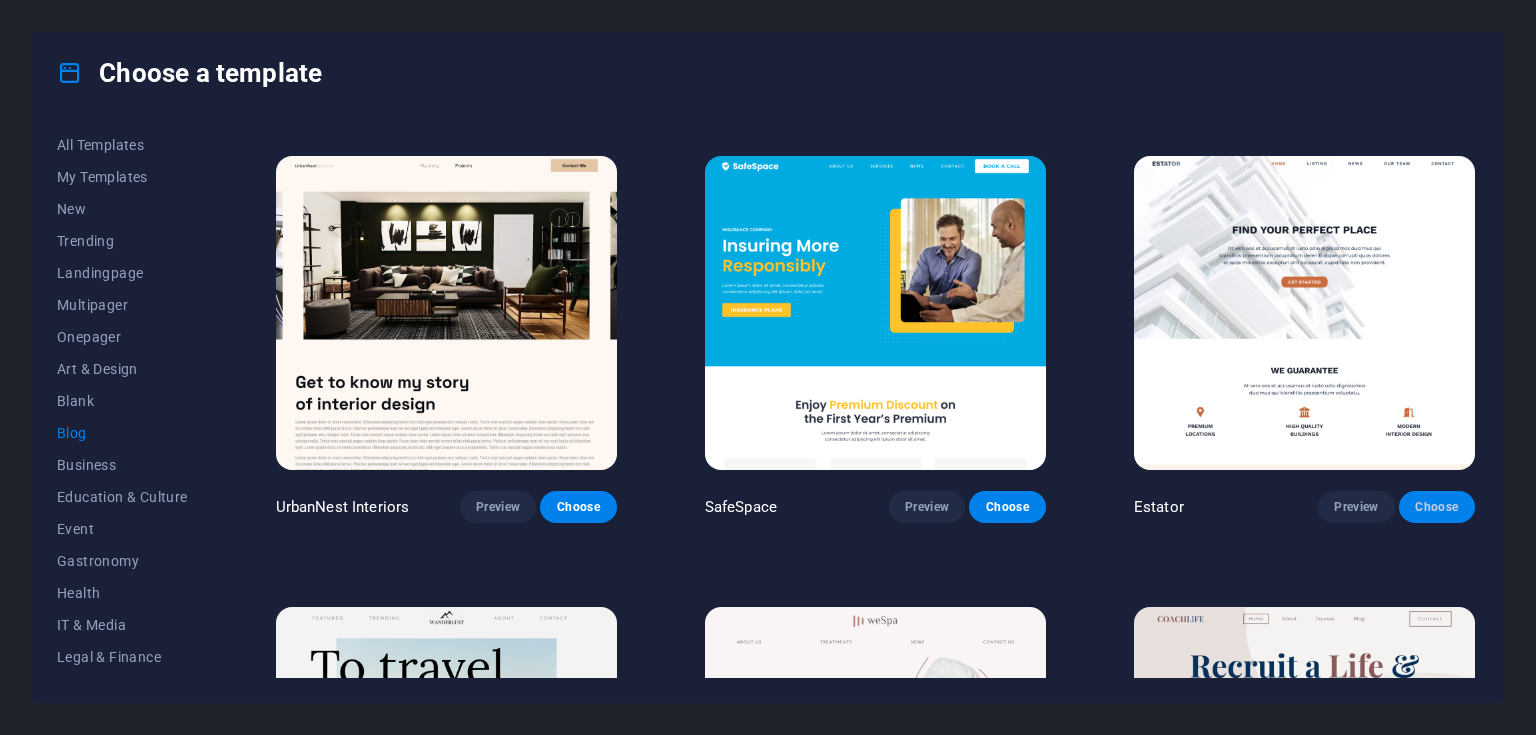 click on "Choose" at bounding box center (1437, 507) 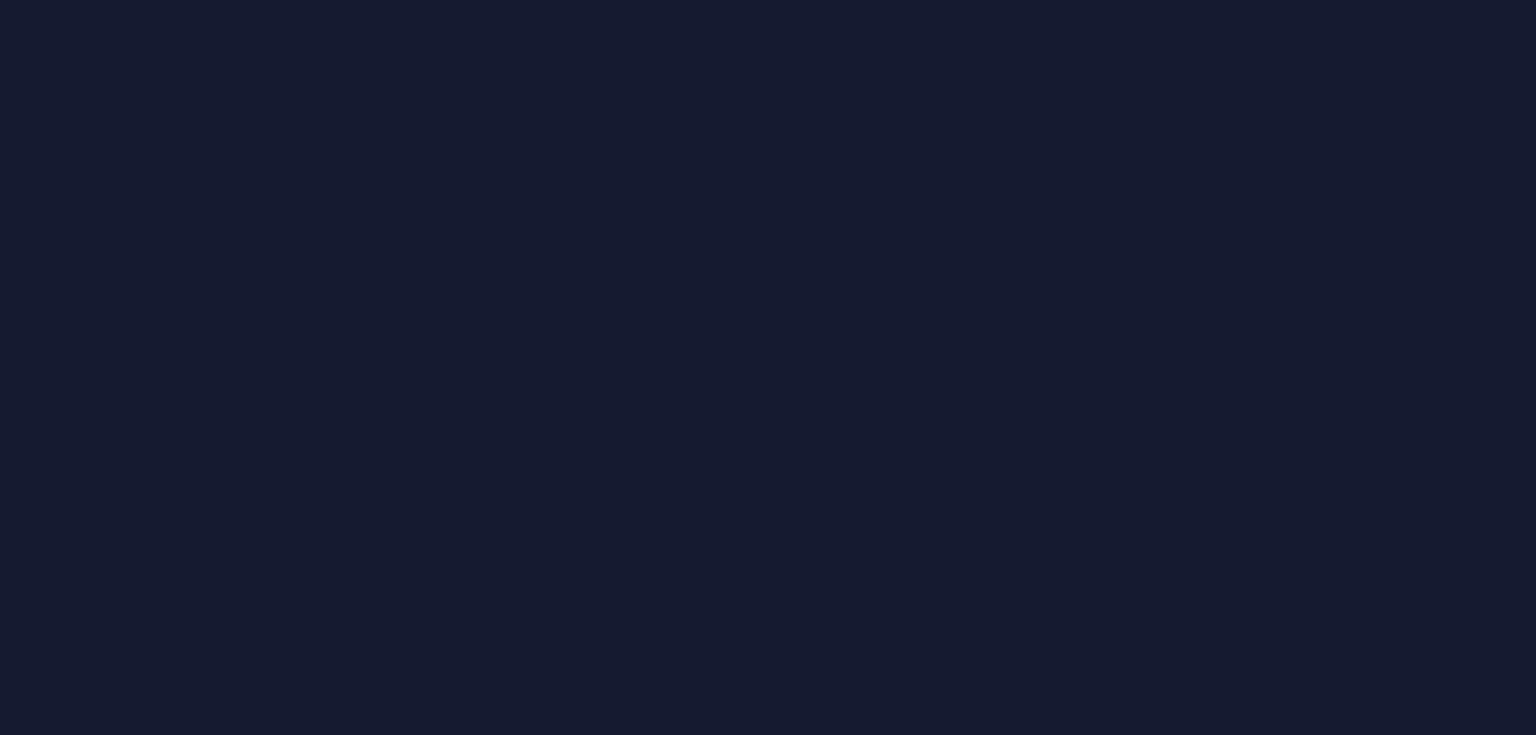scroll, scrollTop: 0, scrollLeft: 0, axis: both 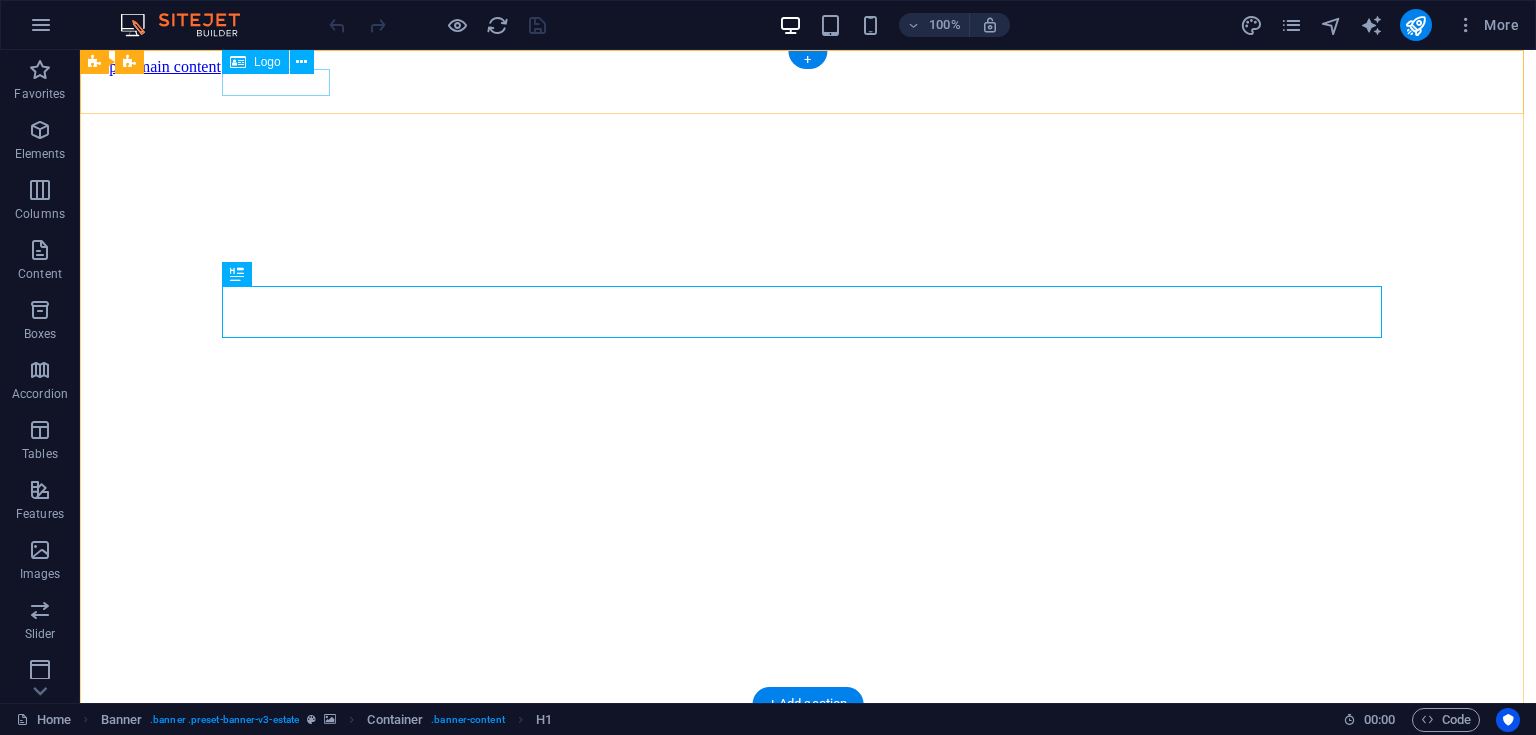 click at bounding box center [808, 741] 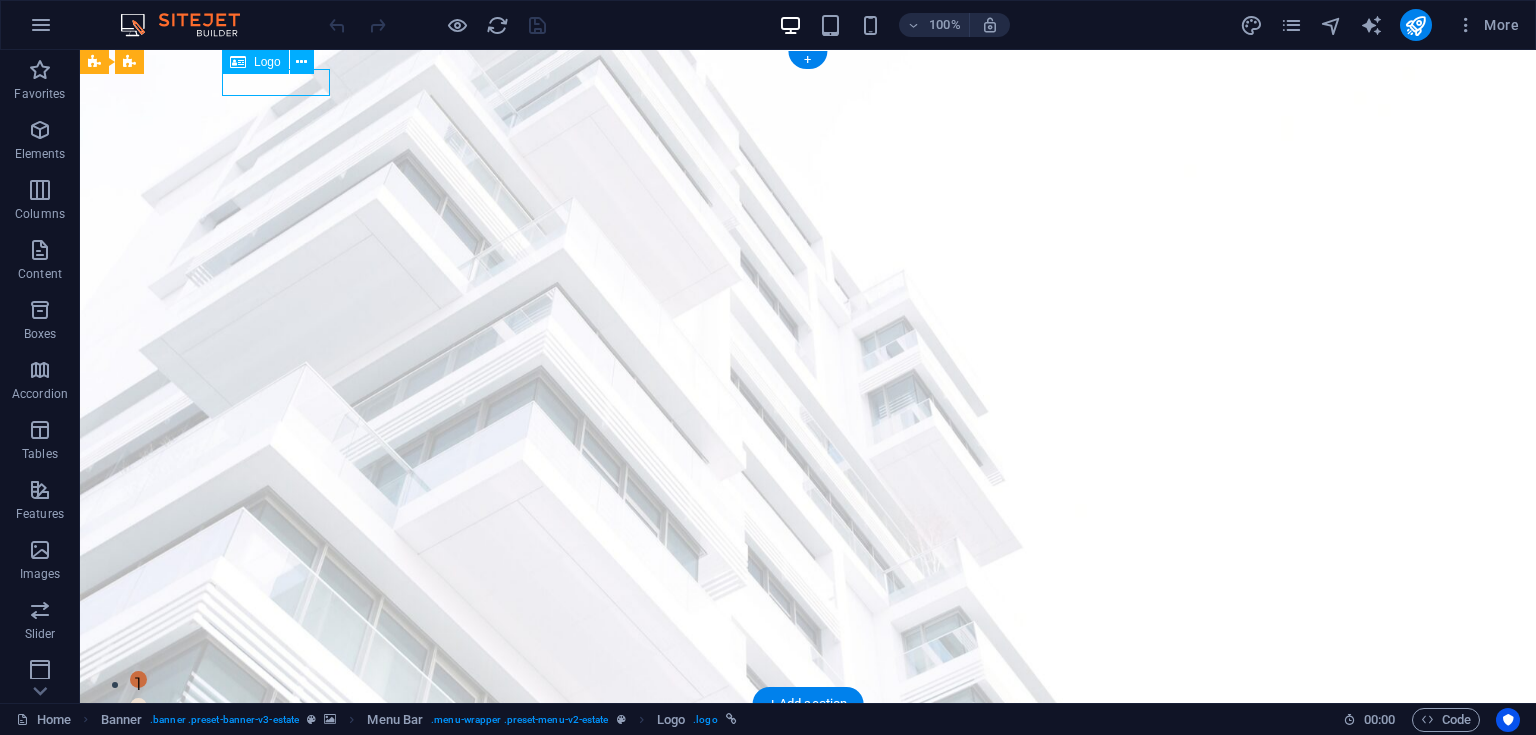 click at bounding box center (808, 733) 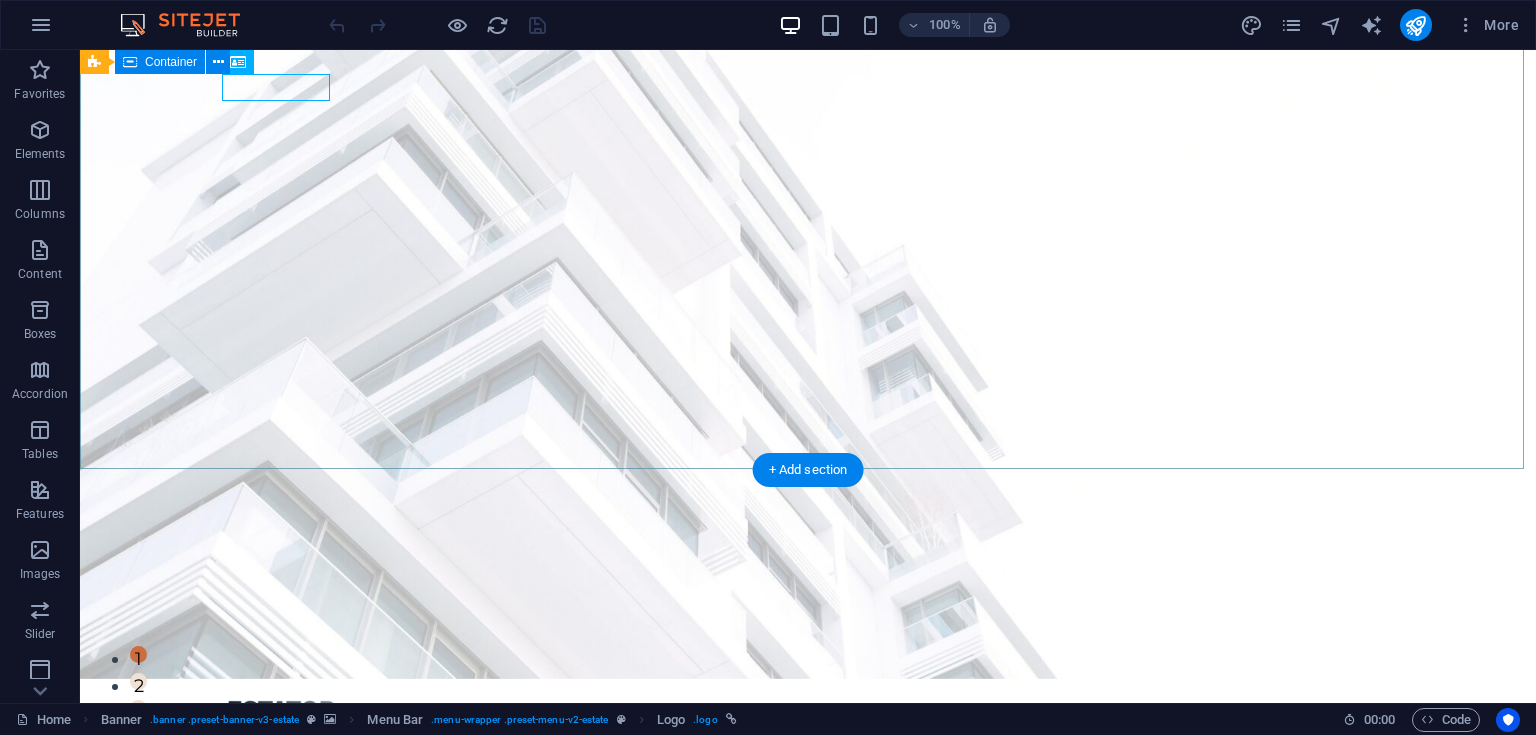 scroll, scrollTop: 0, scrollLeft: 0, axis: both 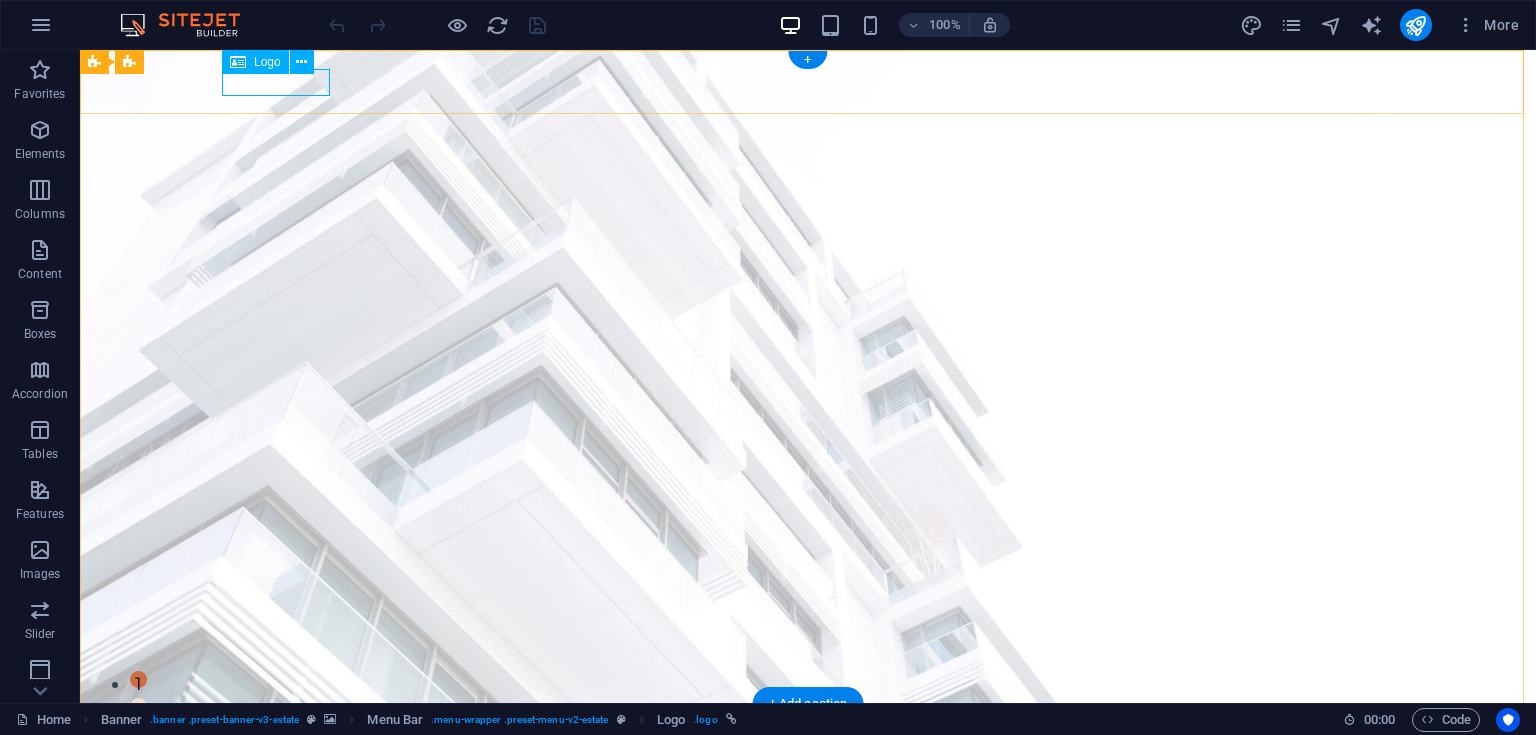 click at bounding box center [808, 733] 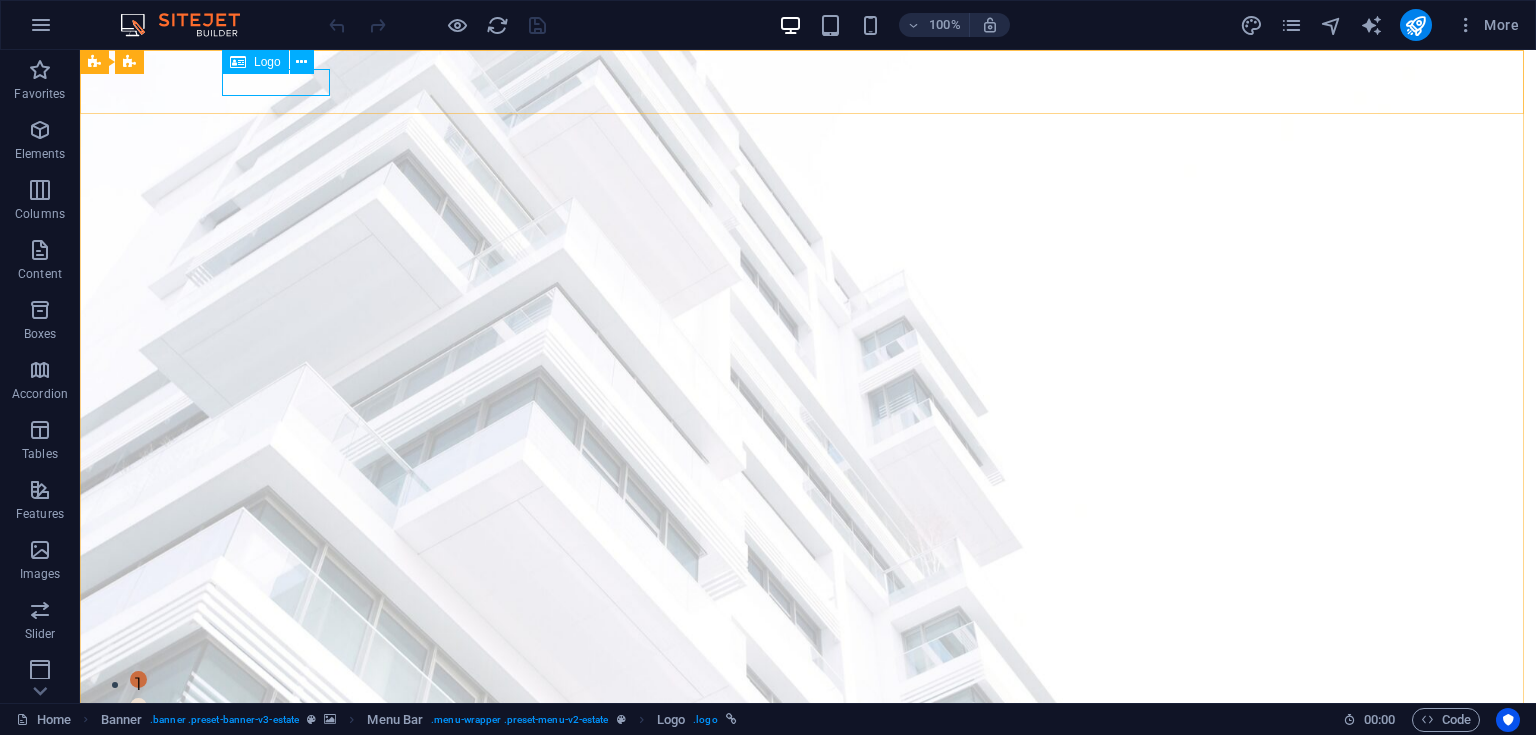 click at bounding box center (238, 62) 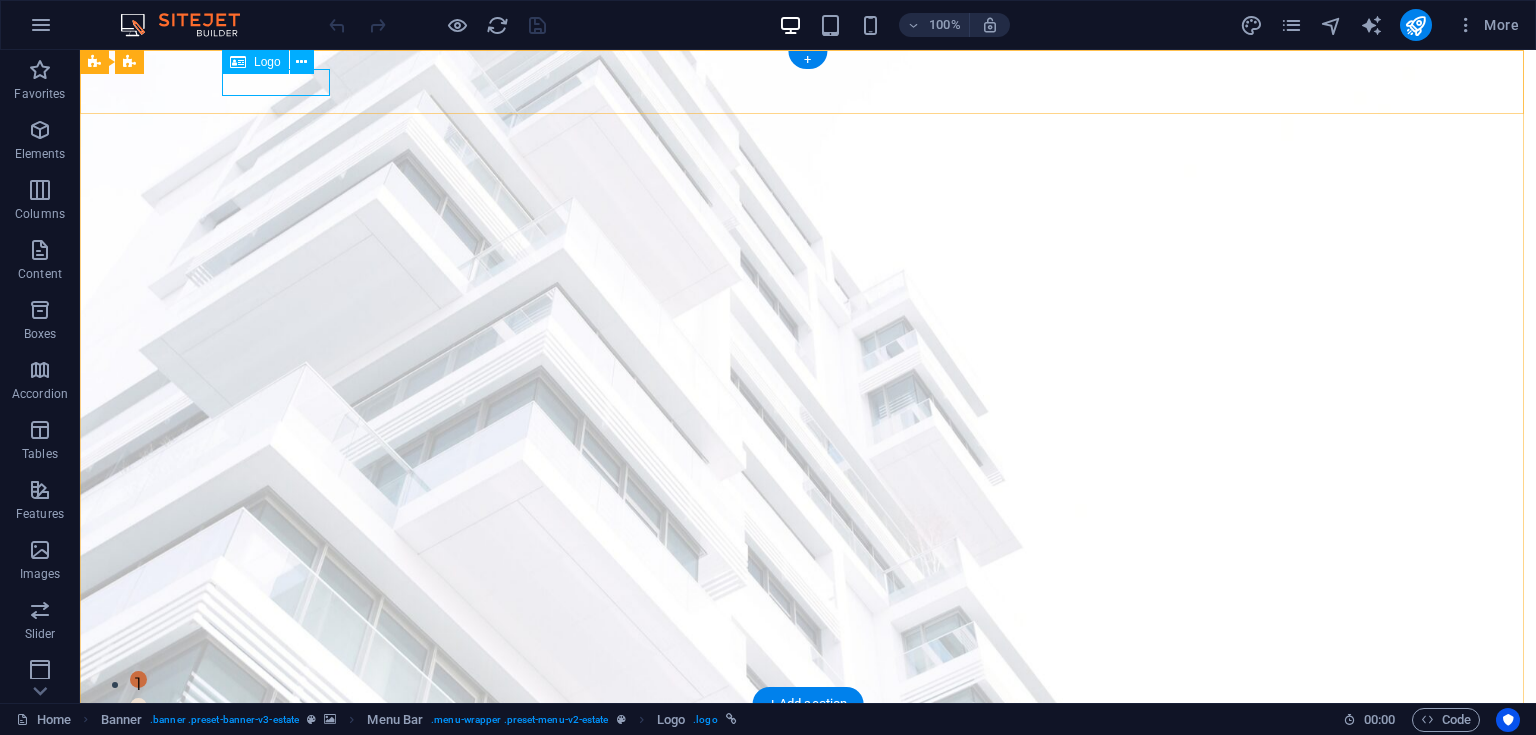 click at bounding box center [808, 733] 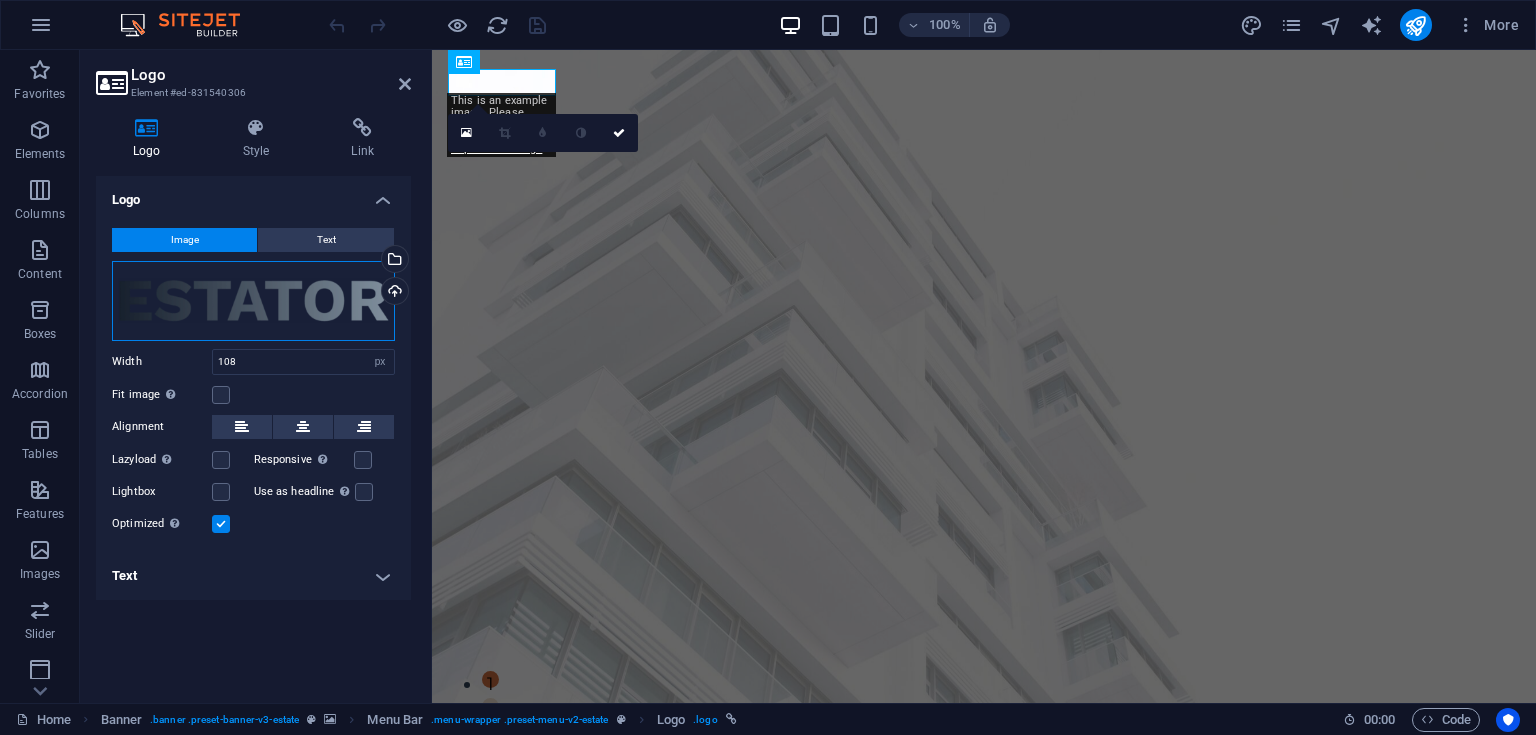 click on "Drag files here, click to choose files or select files from Files or our free stock photos & videos" at bounding box center [253, 301] 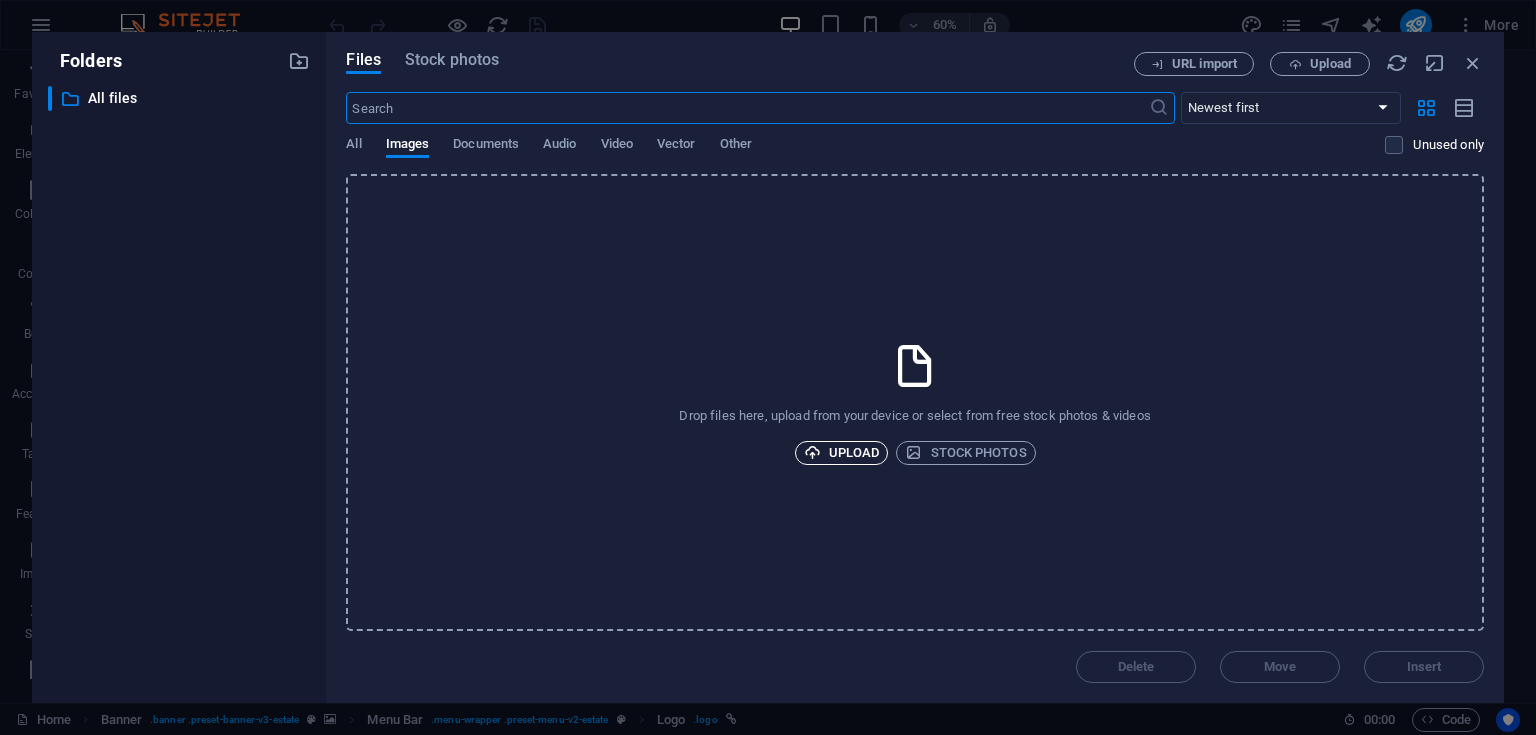 click on "Upload" at bounding box center (842, 453) 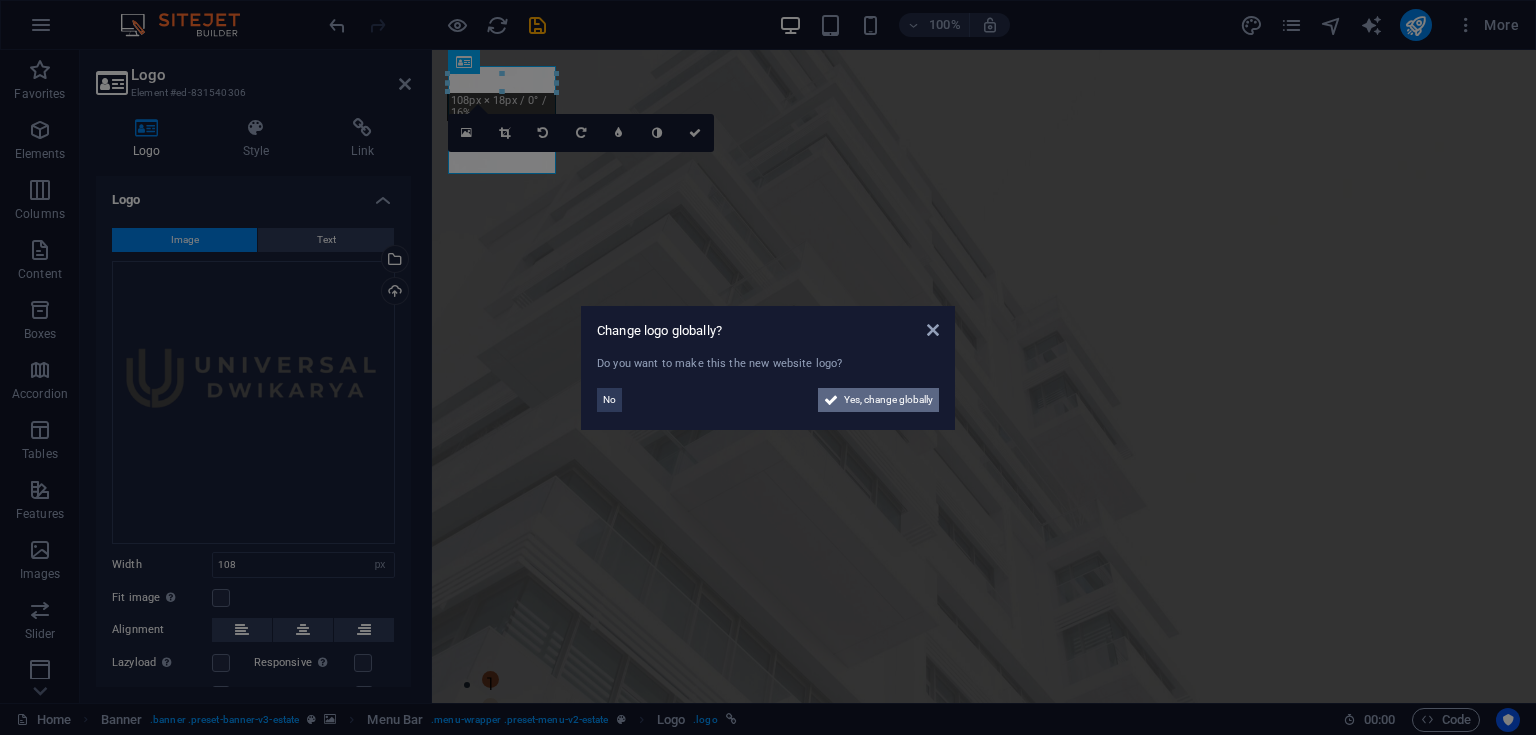 click on "Yes, change globally" at bounding box center (888, 400) 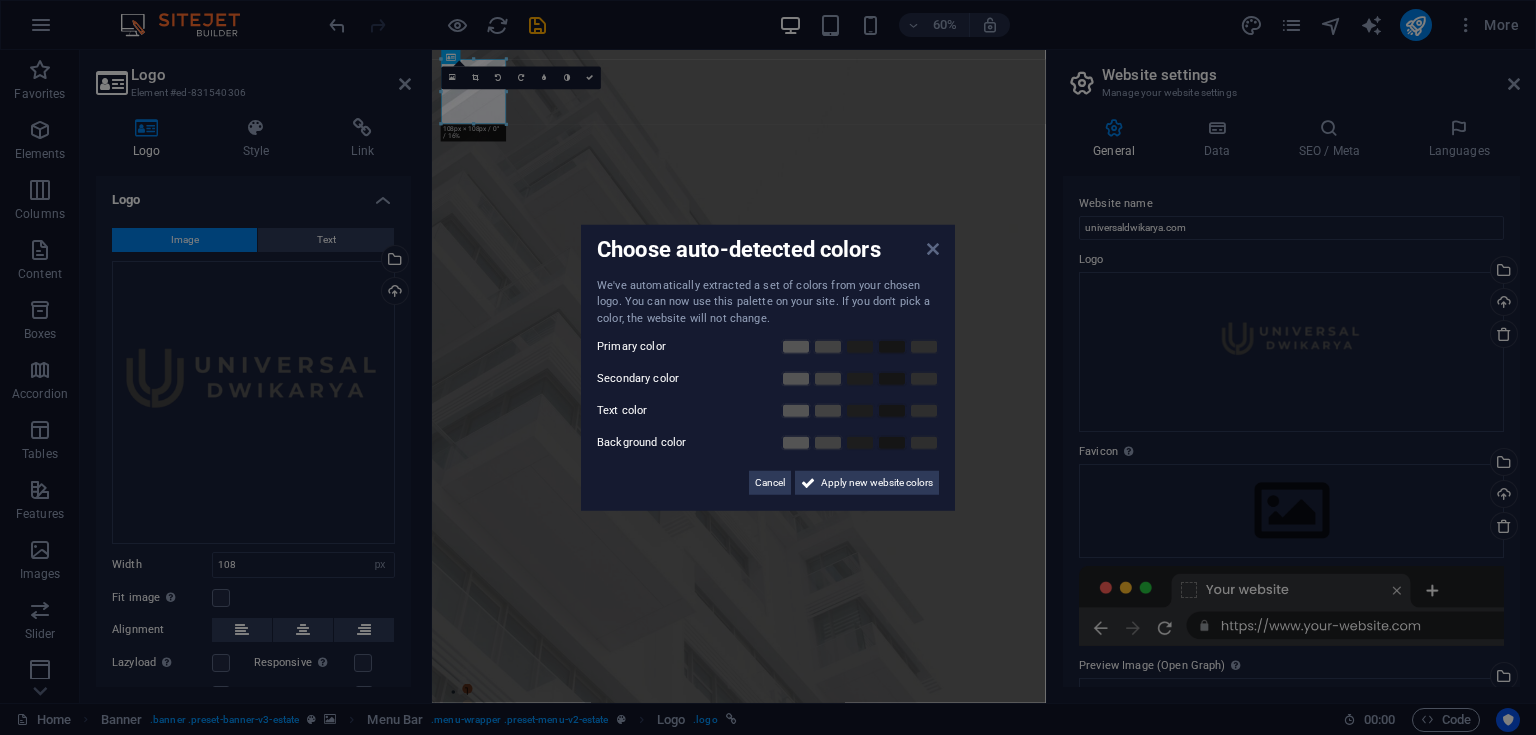 click at bounding box center [933, 248] 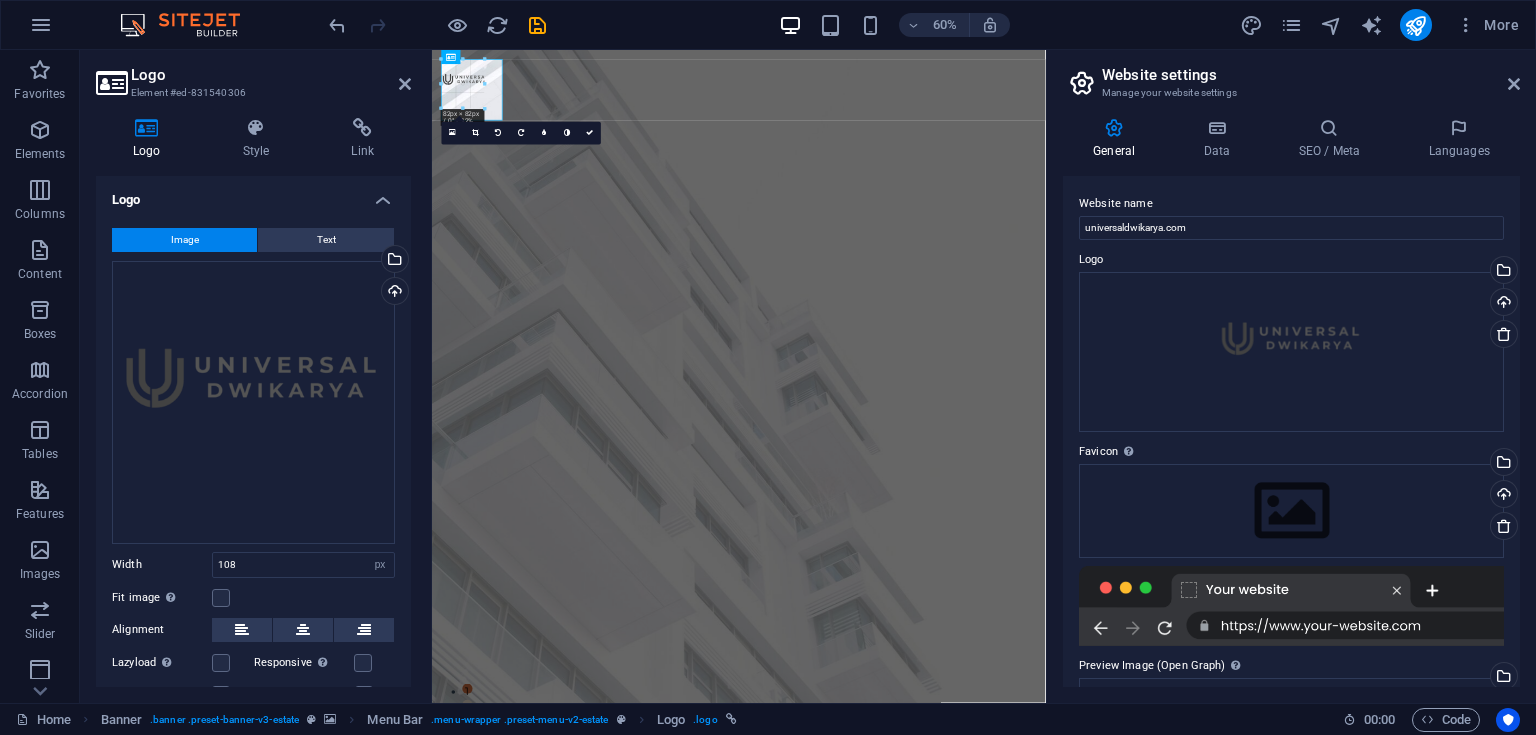 drag, startPoint x: 468, startPoint y: 122, endPoint x: 475, endPoint y: 86, distance: 36.67424 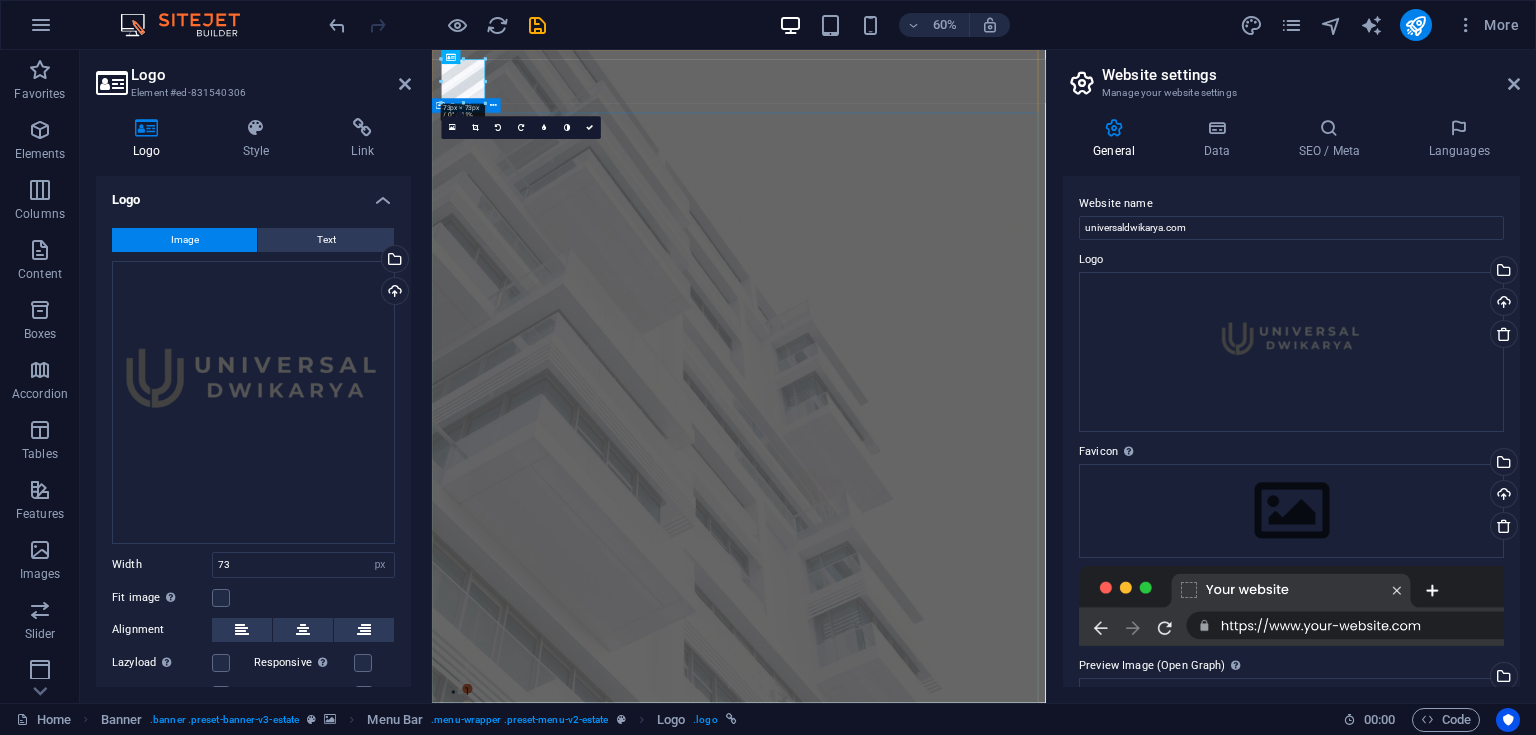 click on "FIND YOUR PERFECT PLACE At vero eos et accusamus et iusto odio dignissimos ducimus qui blanditiis praesentium voluptatum deleniti atque corrupti quos dolores et quas molestias excepturi sint occaecati cupiditate non provident. get started" at bounding box center (943, 1485) 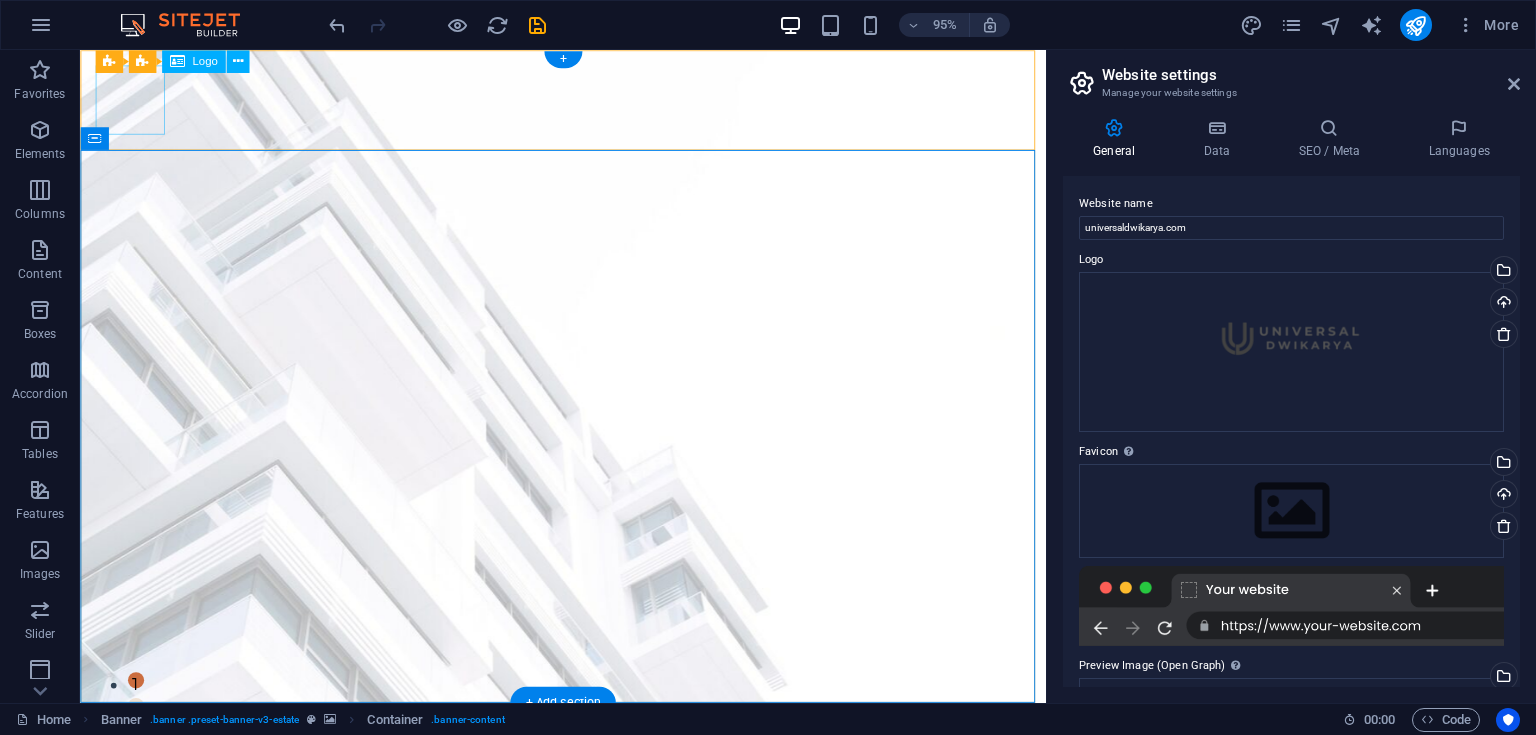 click at bounding box center (588, 1191) 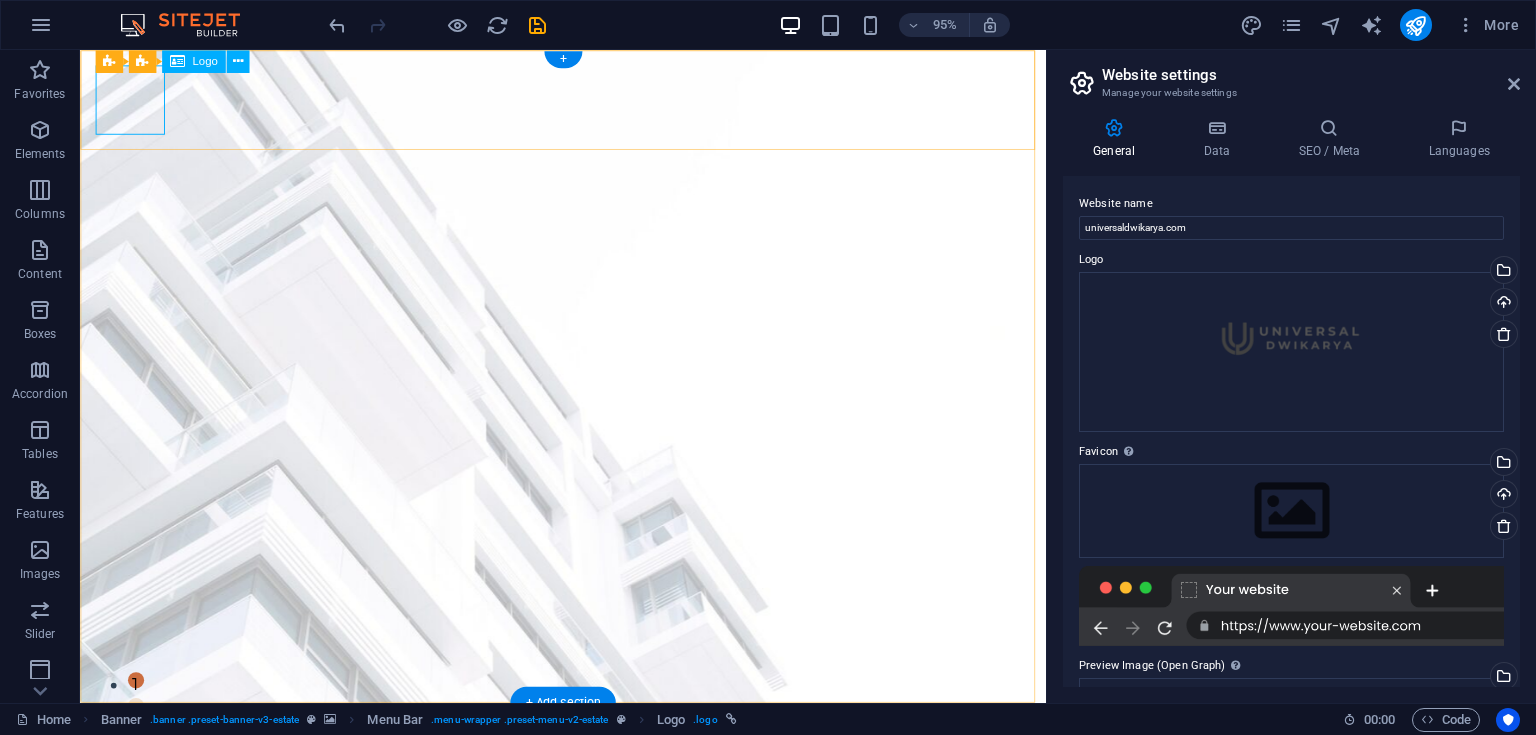 click at bounding box center (588, 1191) 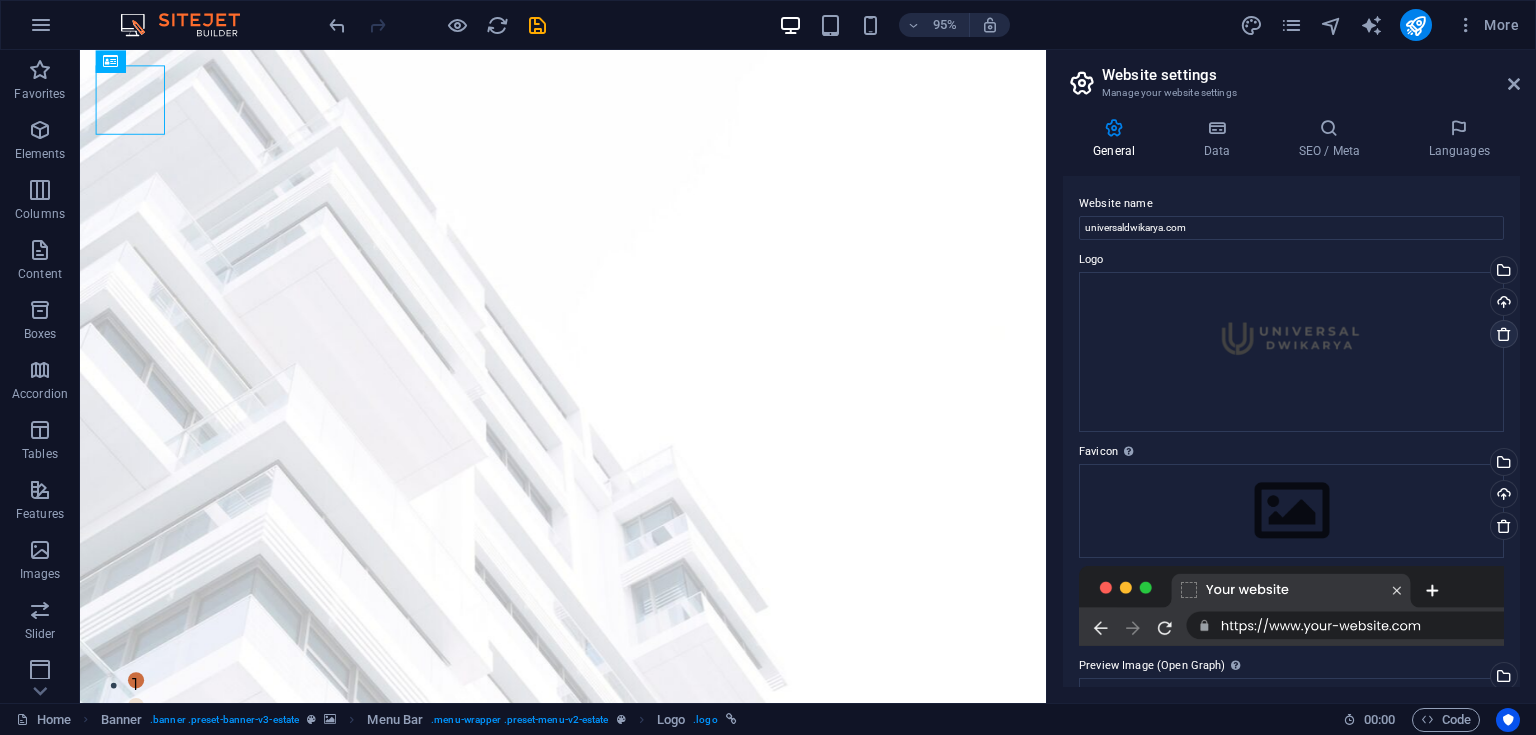 click at bounding box center (1504, 334) 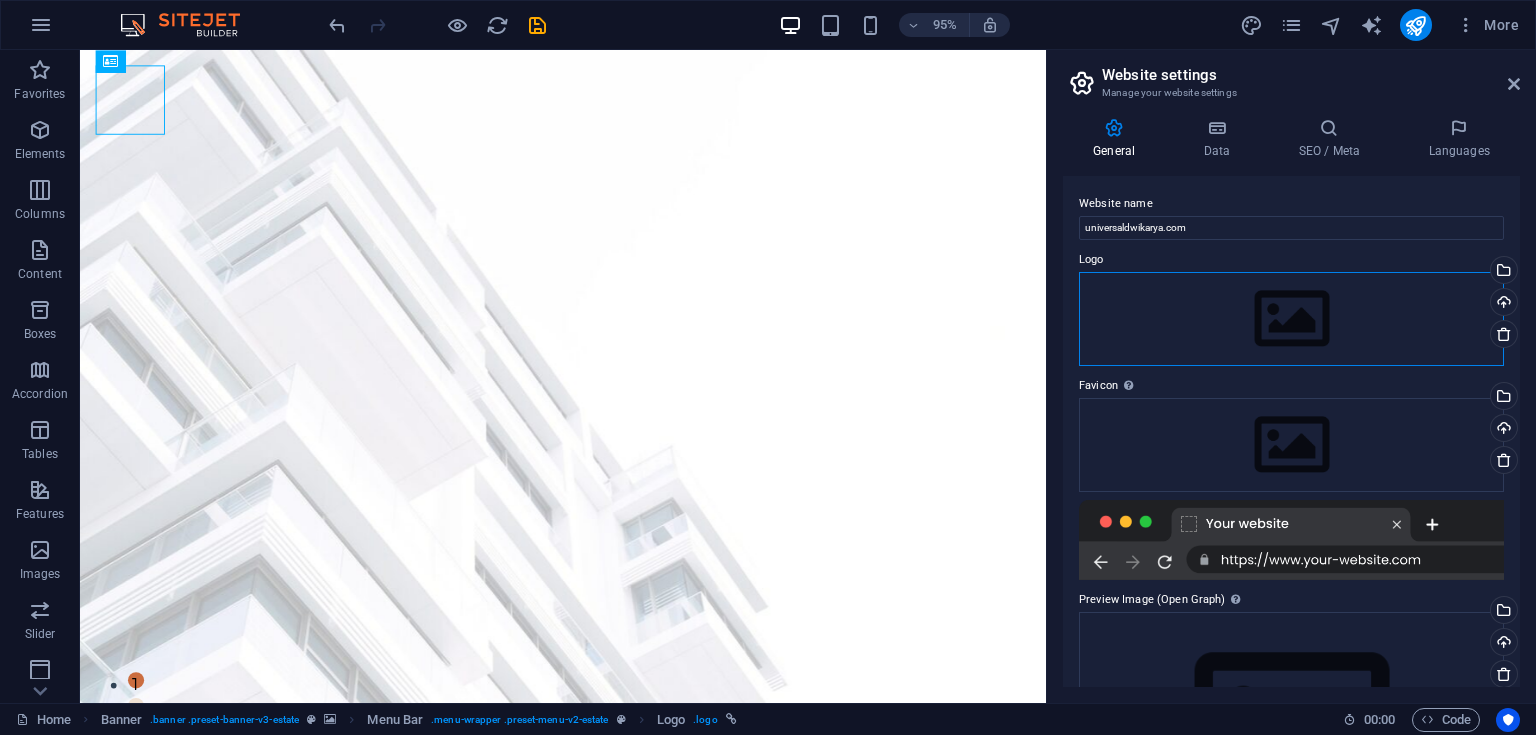 click on "Drag files here, click to choose files or select files from Files or our free stock photos & videos" at bounding box center [1291, 319] 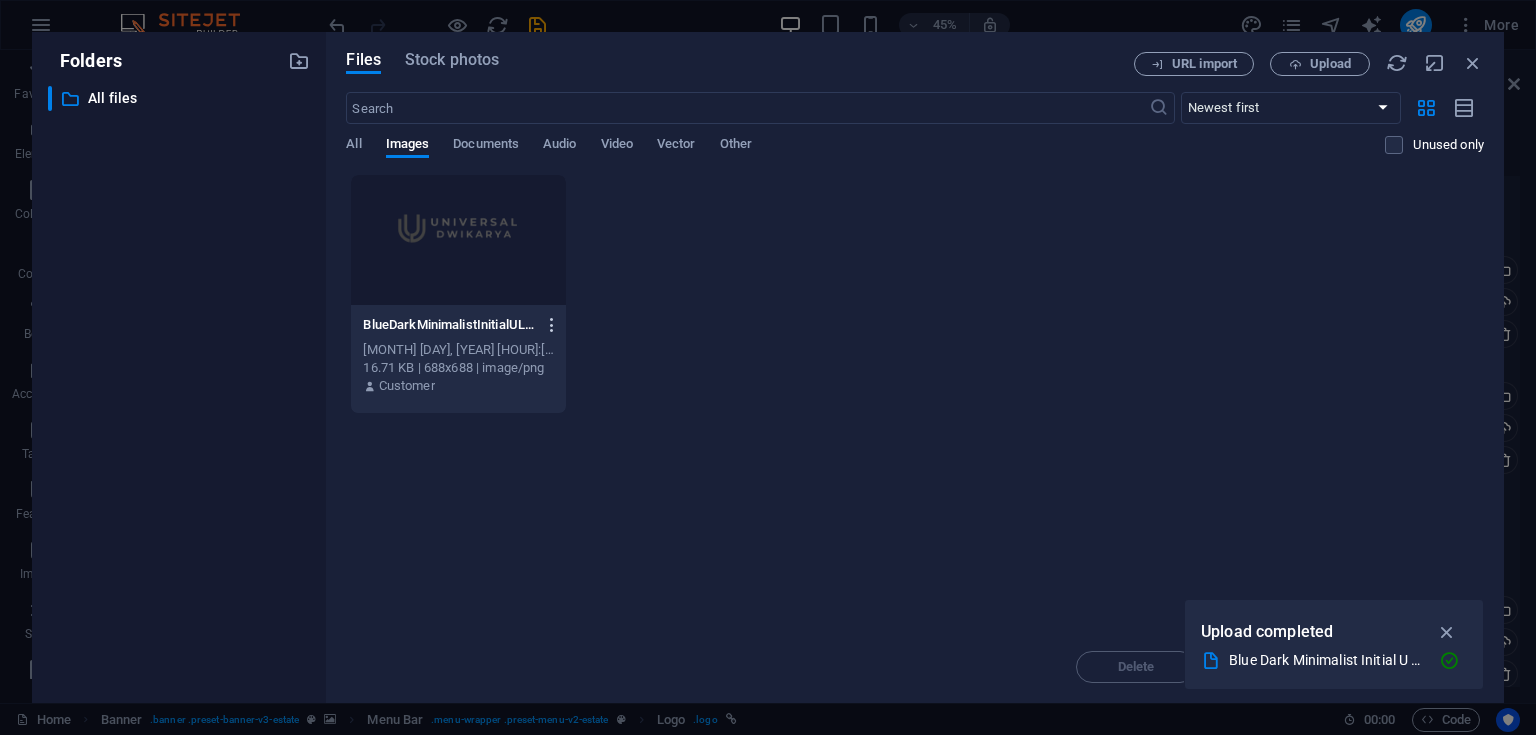 click at bounding box center [552, 325] 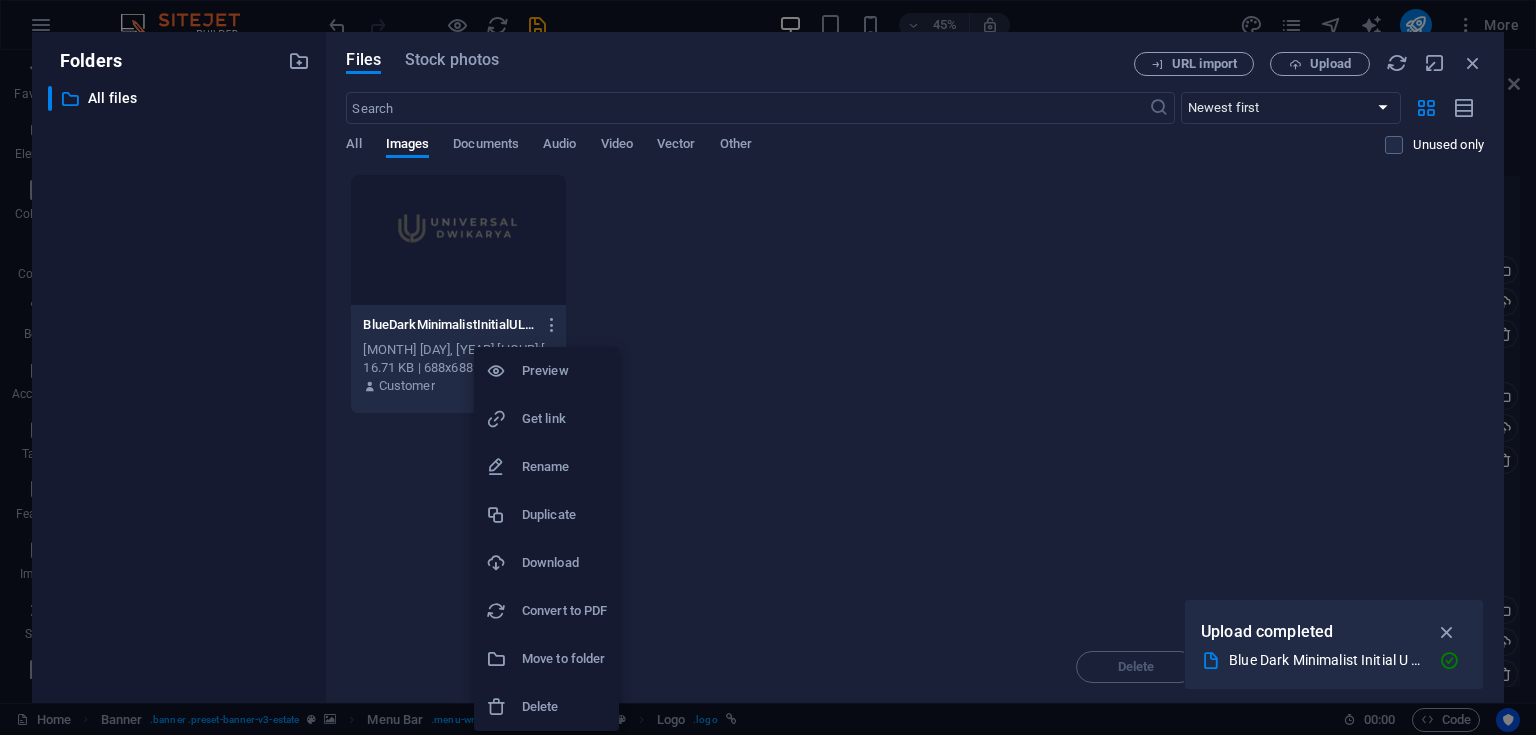 click on "Delete" at bounding box center [564, 707] 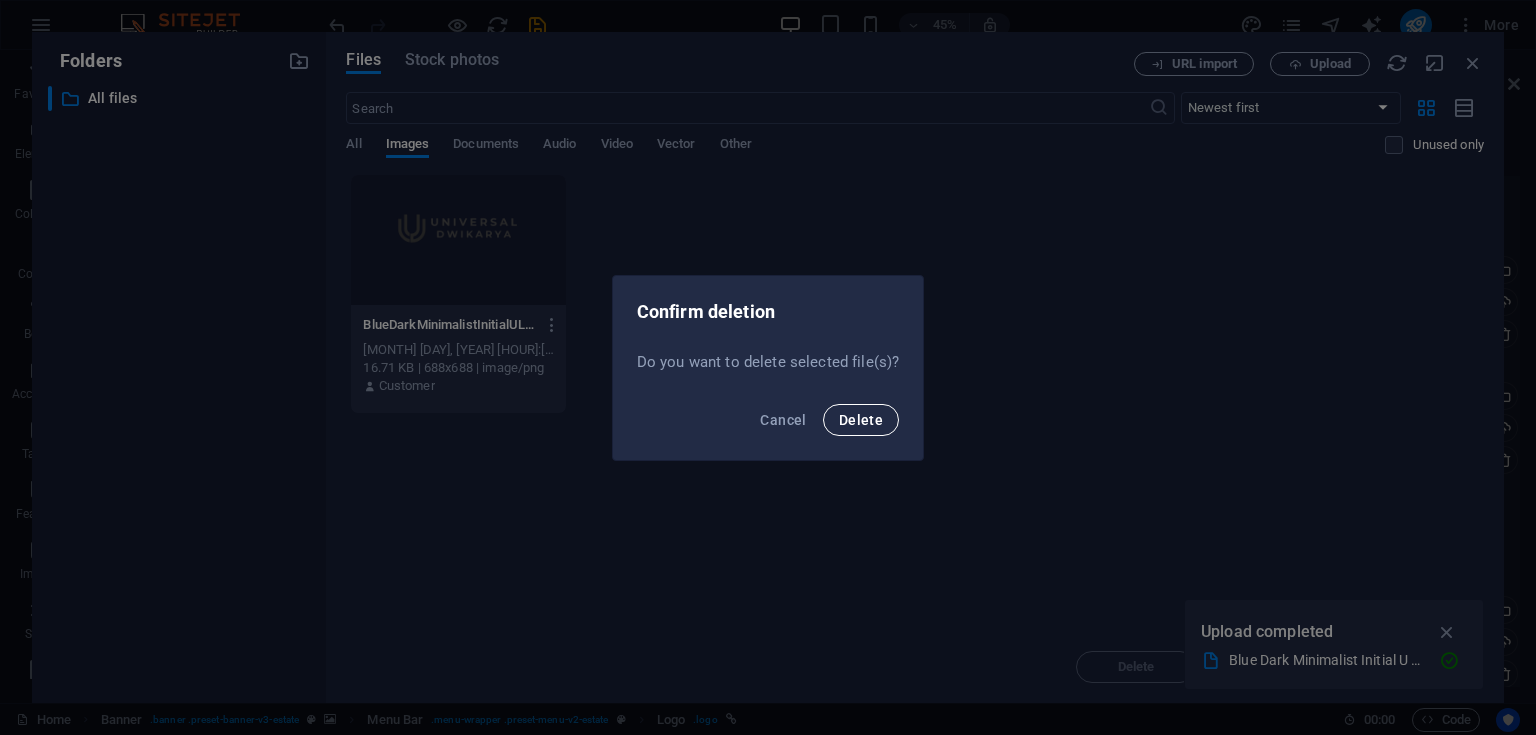 click on "Delete" at bounding box center [861, 420] 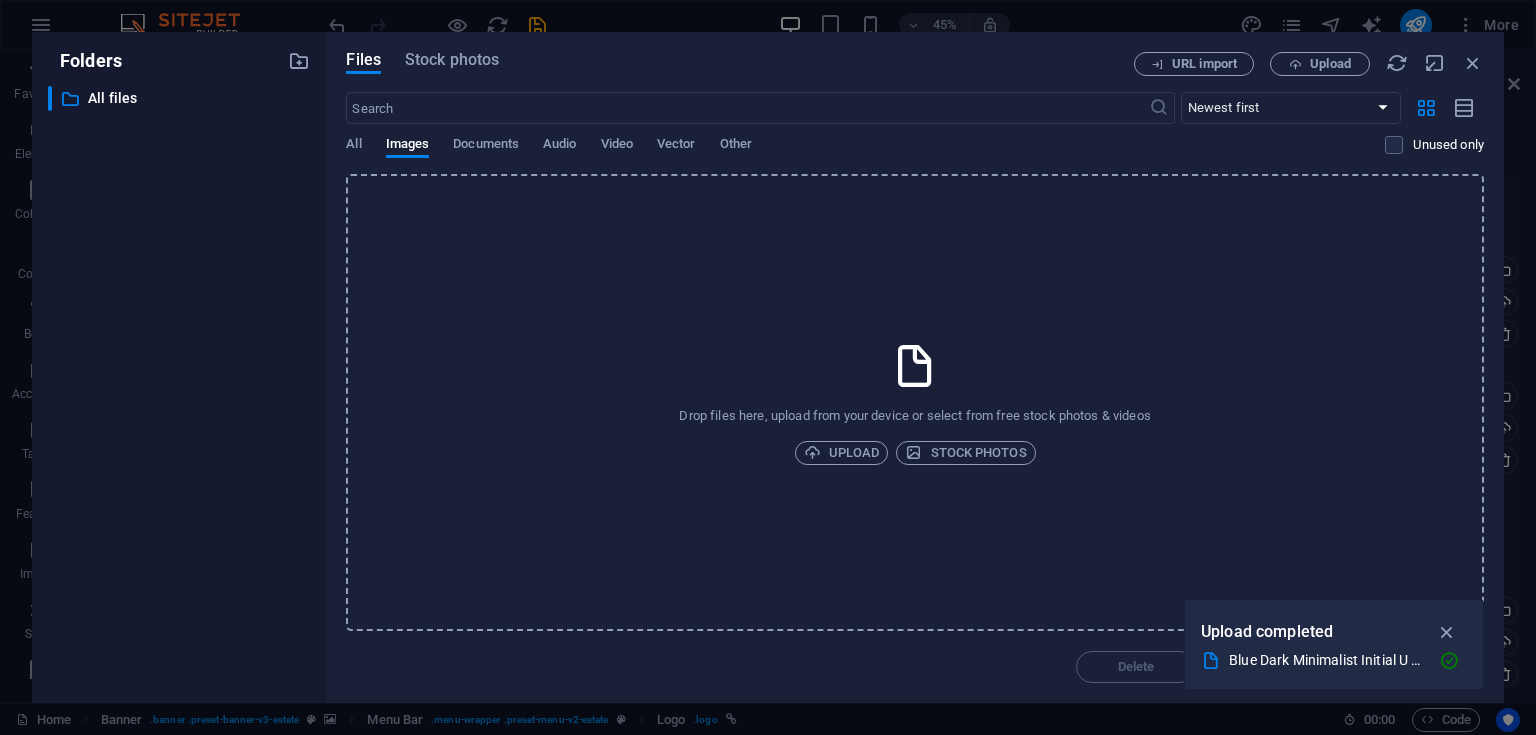 click on "Drop files here, upload from your device or select from free stock photos & videos Upload Stock photos" at bounding box center [915, 402] 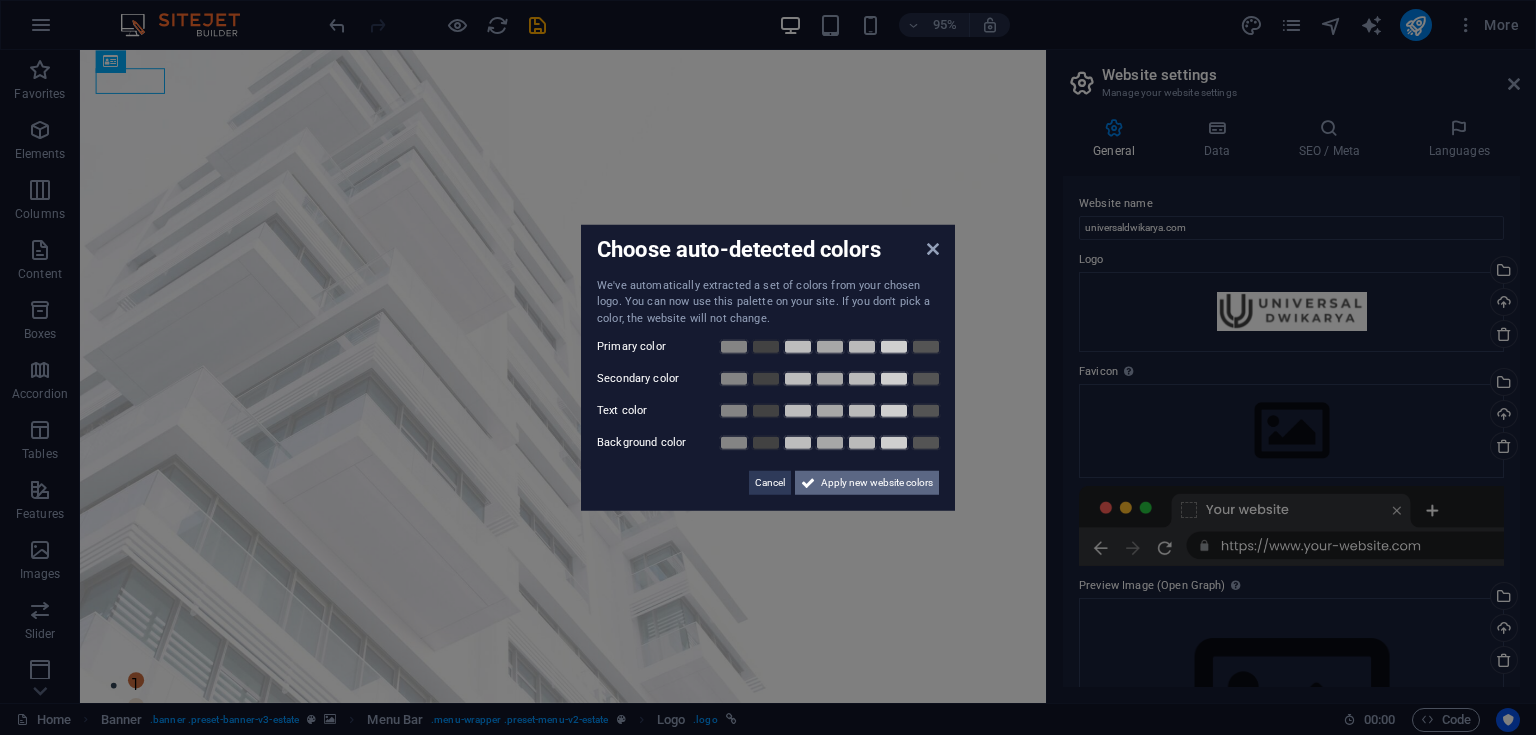 click on "Apply new website colors" at bounding box center [877, 483] 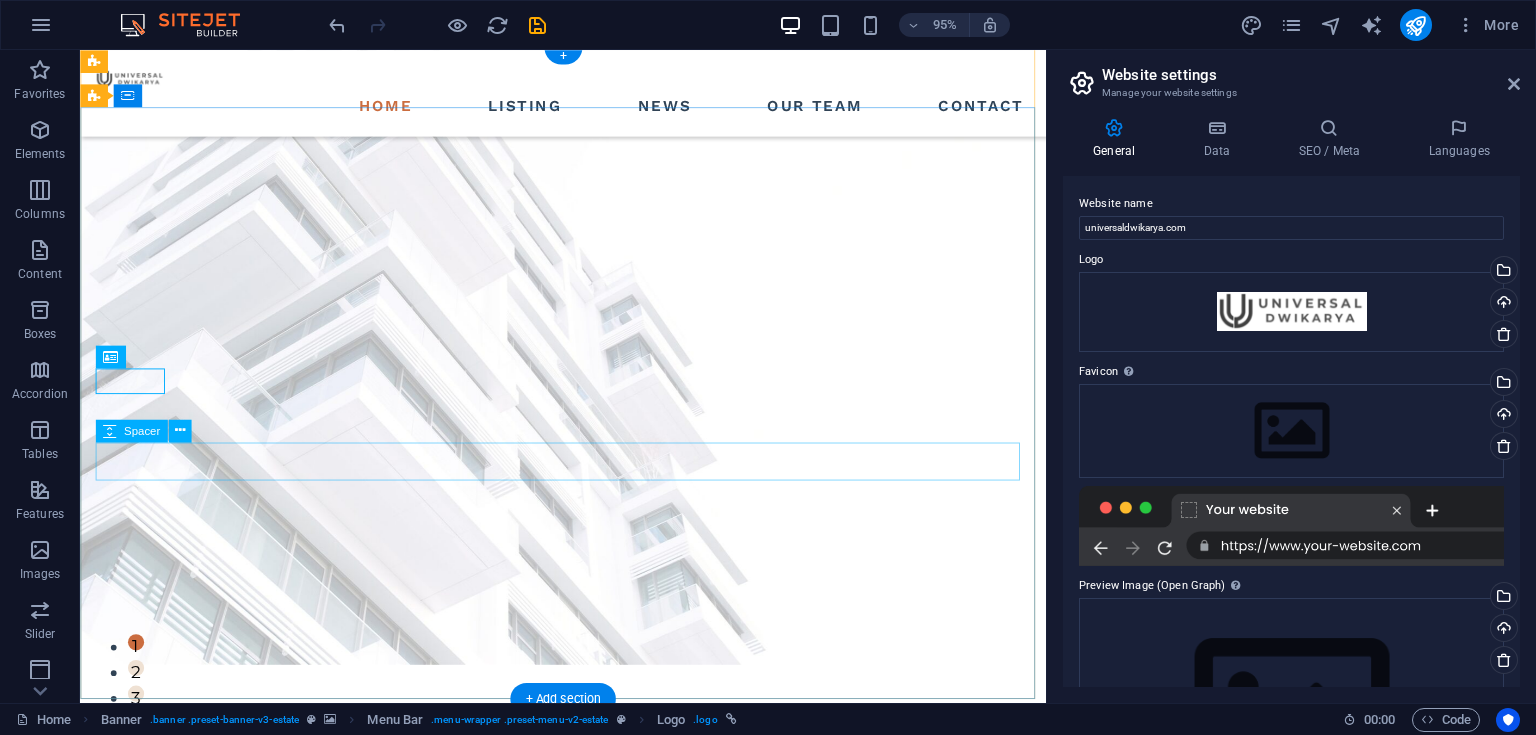 scroll, scrollTop: 0, scrollLeft: 0, axis: both 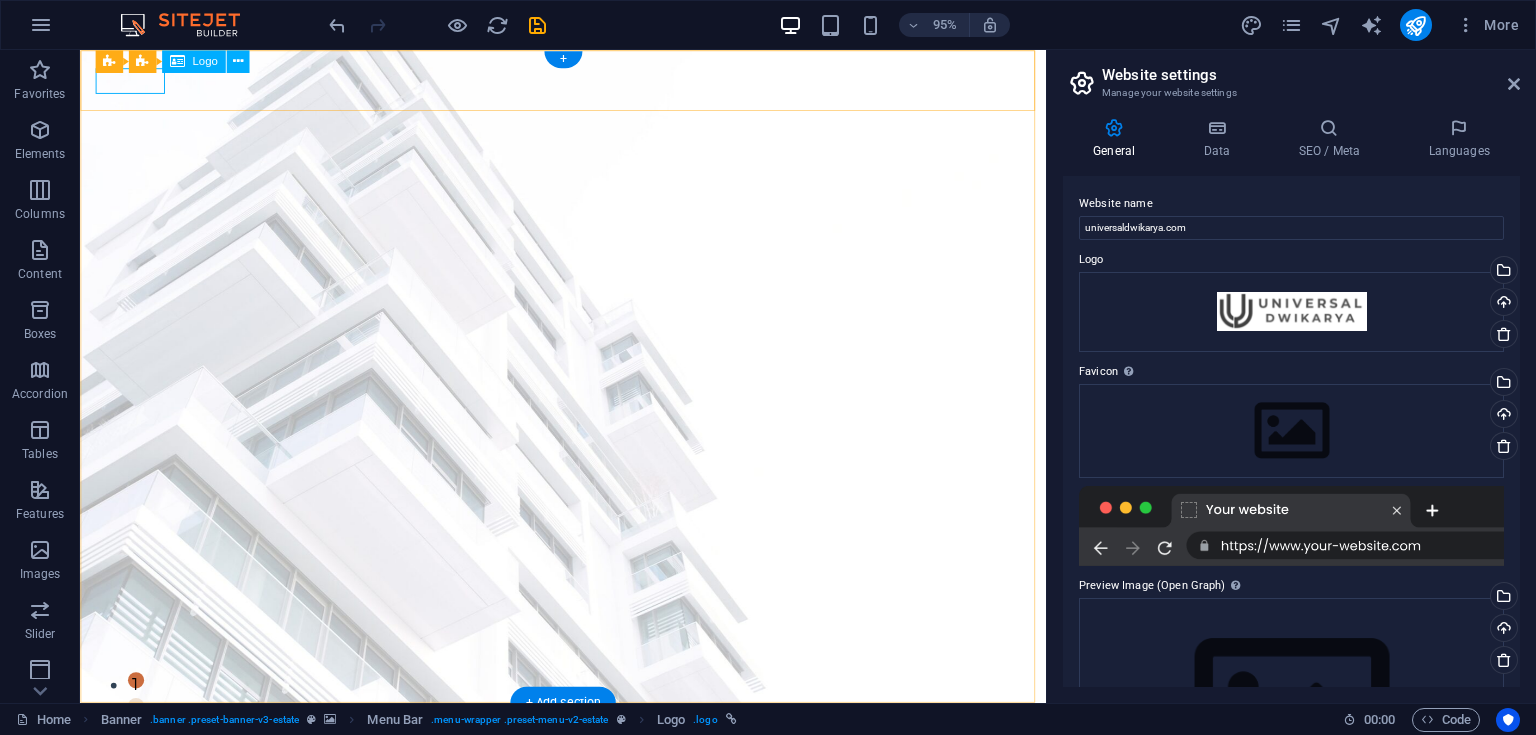 click at bounding box center [588, 766] 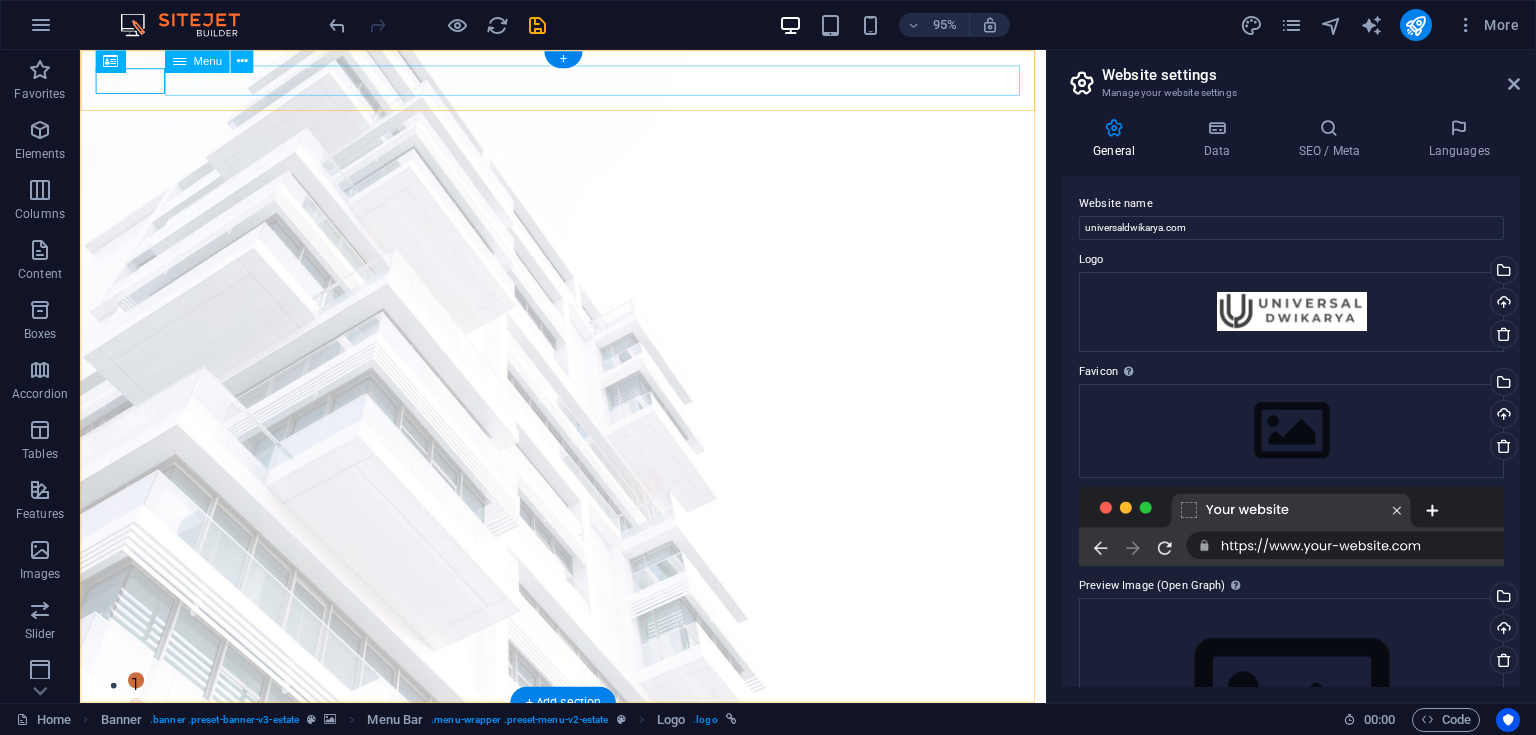 drag, startPoint x: 164, startPoint y: 79, endPoint x: 180, endPoint y: 83, distance: 16.492422 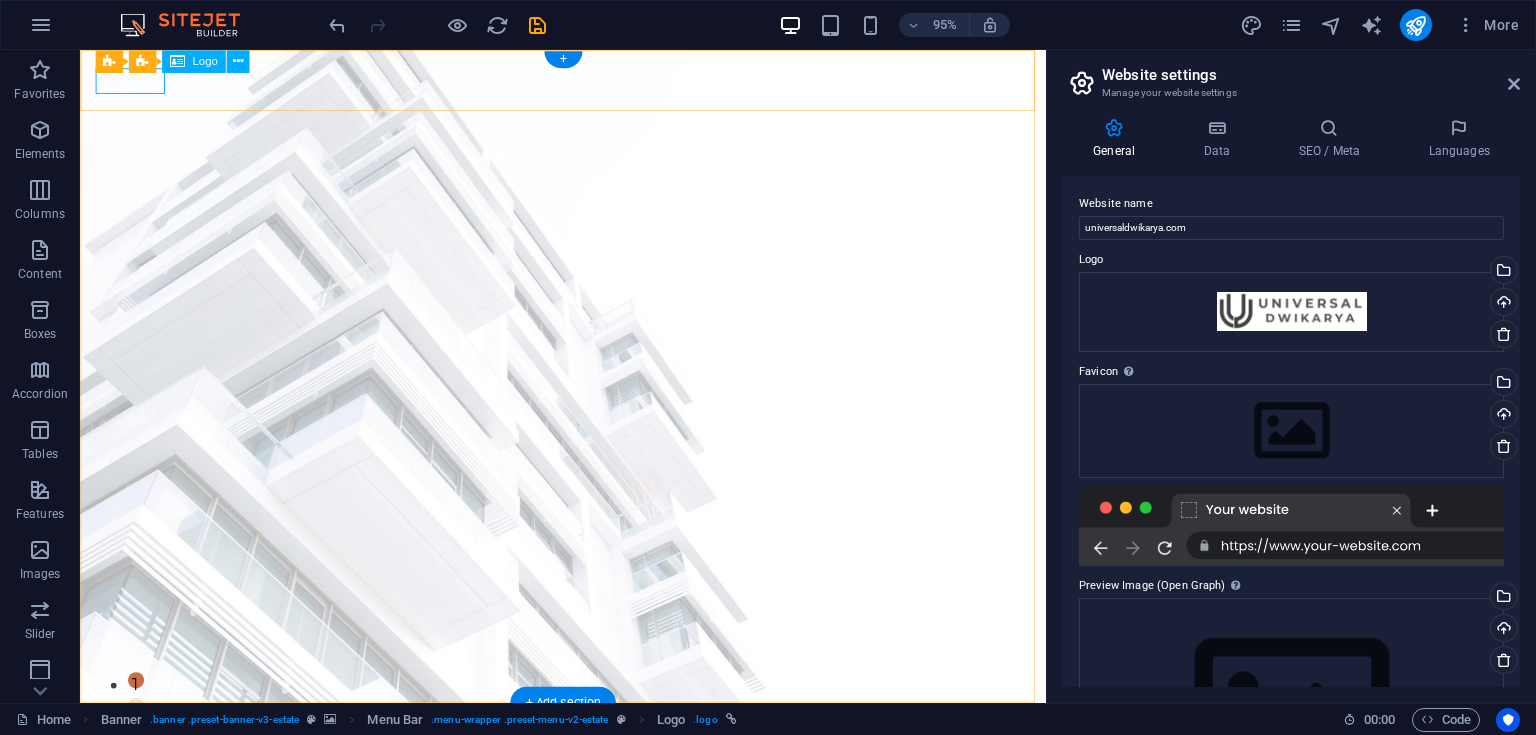 click at bounding box center [588, 766] 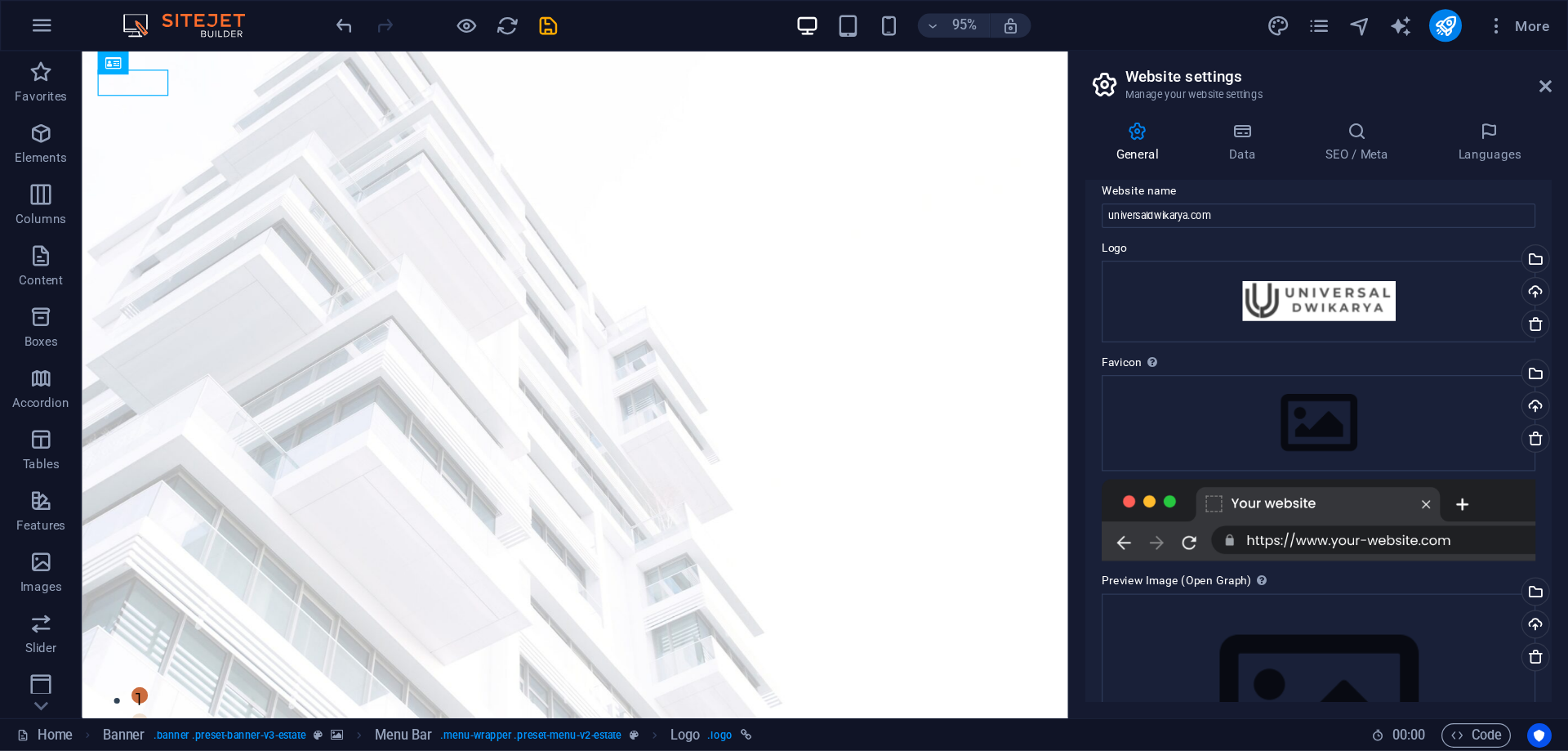 scroll, scrollTop: 0, scrollLeft: 0, axis: both 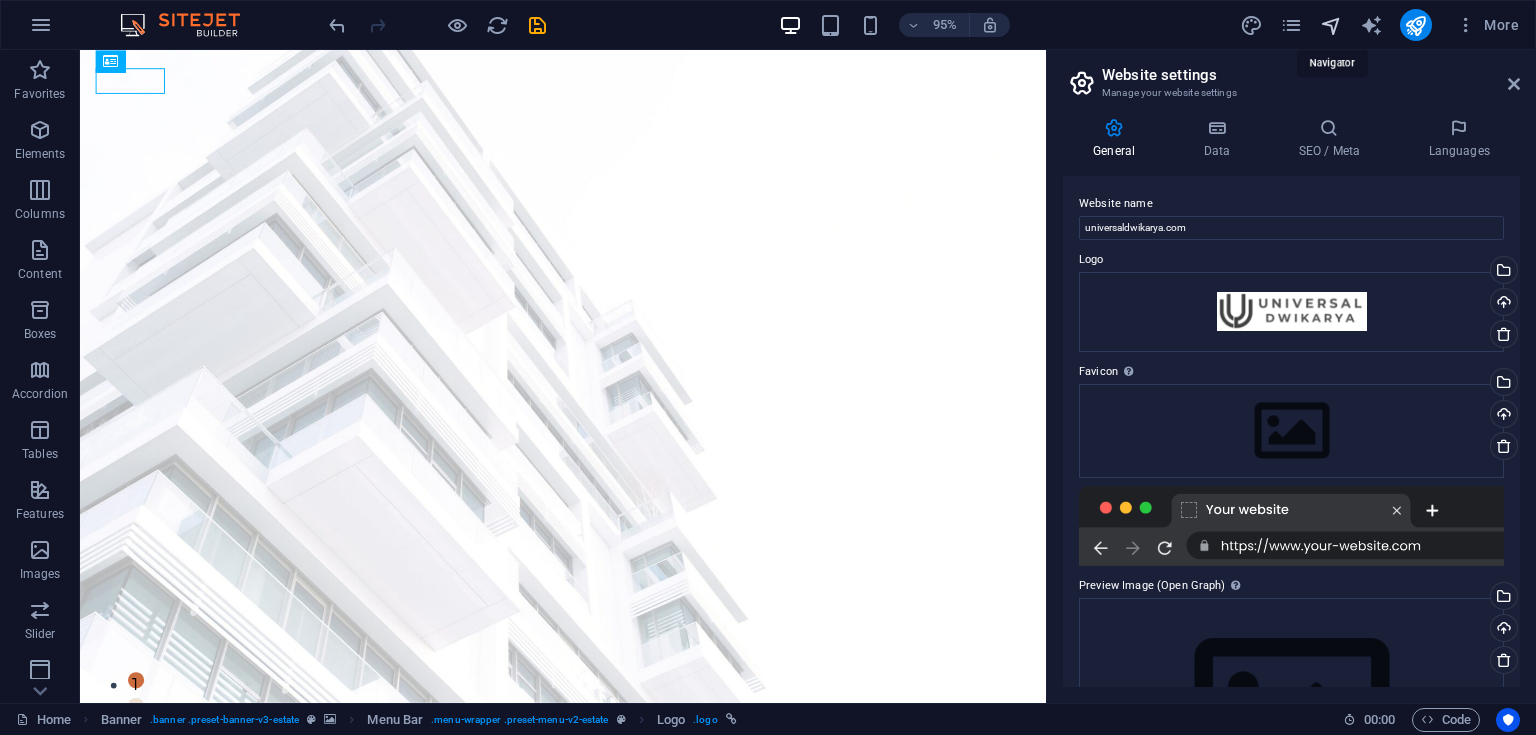click at bounding box center (1331, 25) 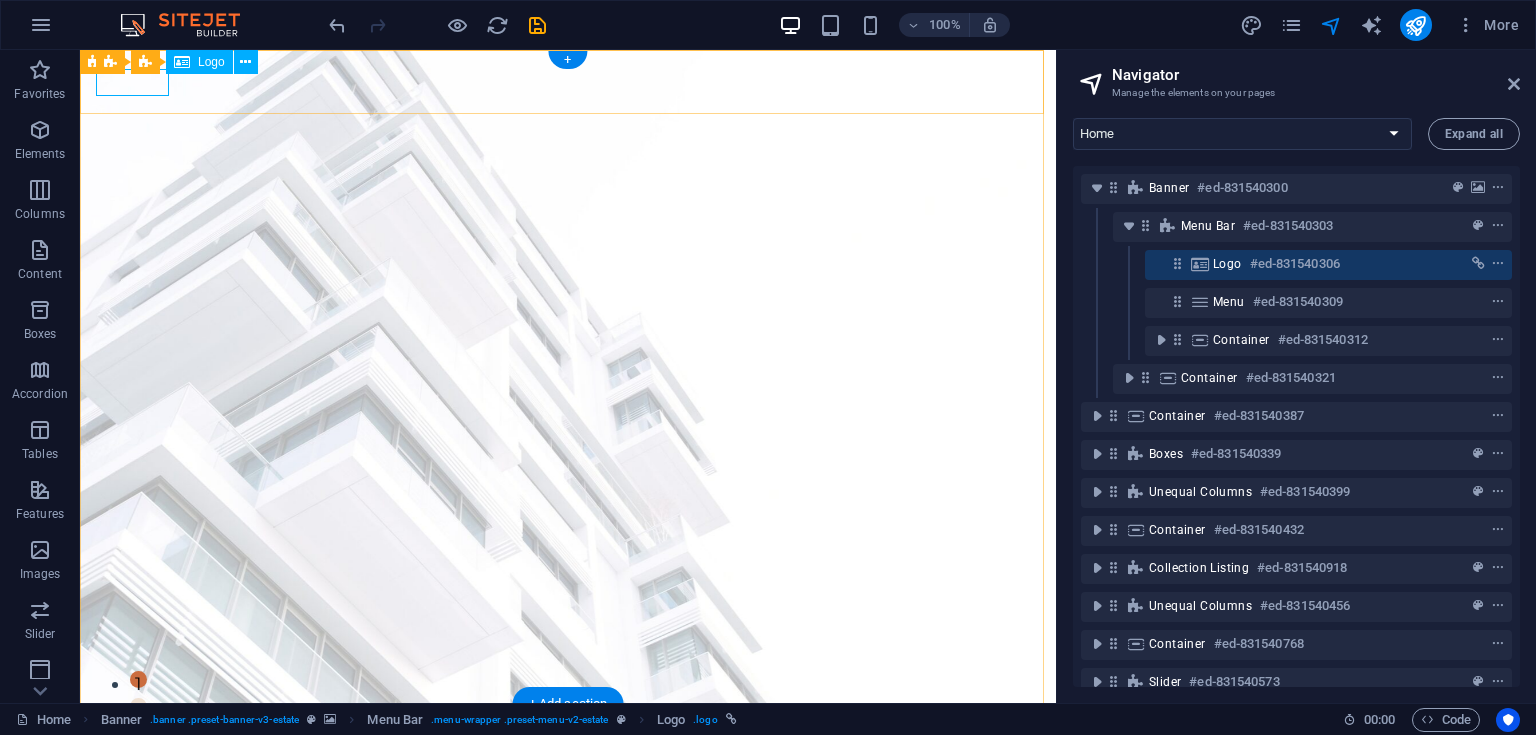click at bounding box center (568, 766) 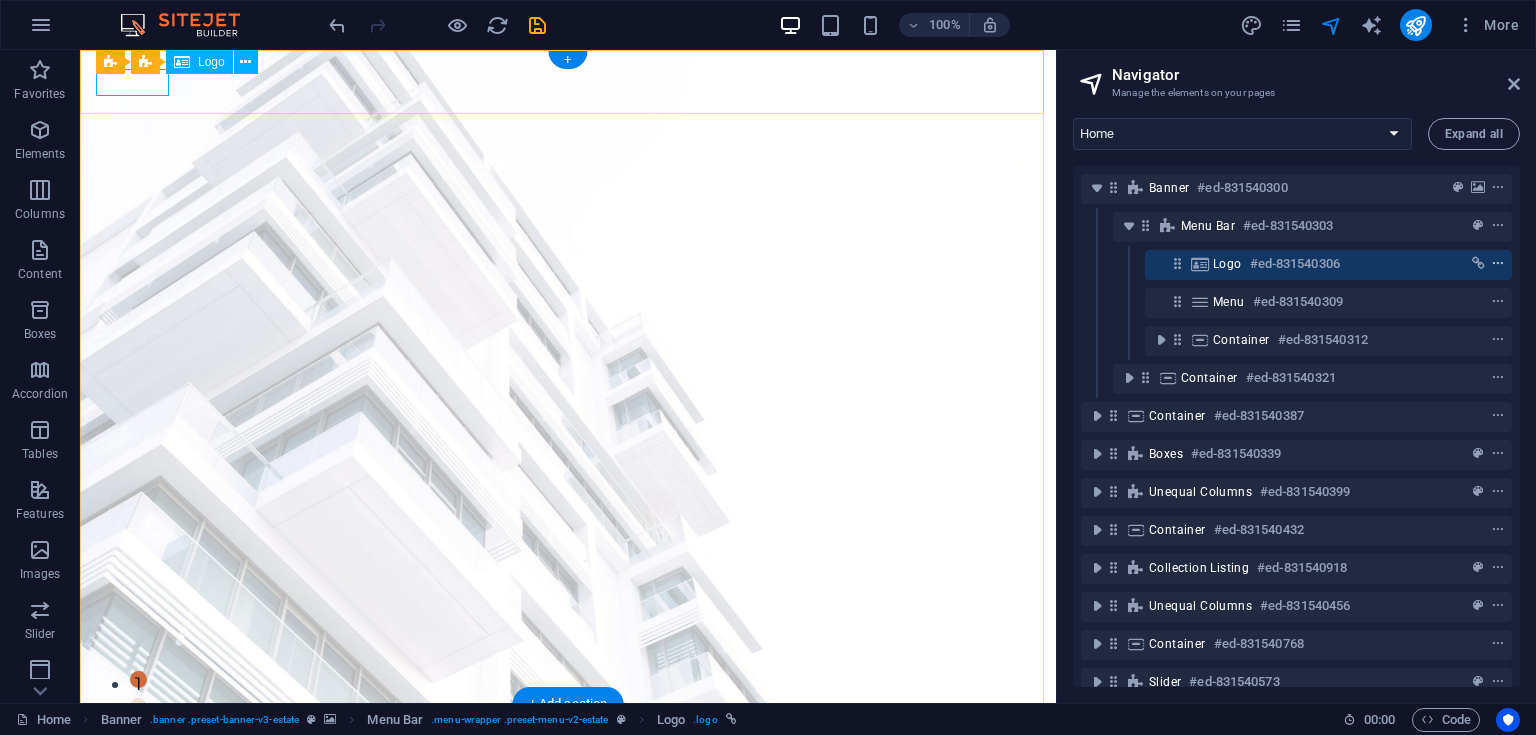 click at bounding box center (1498, 264) 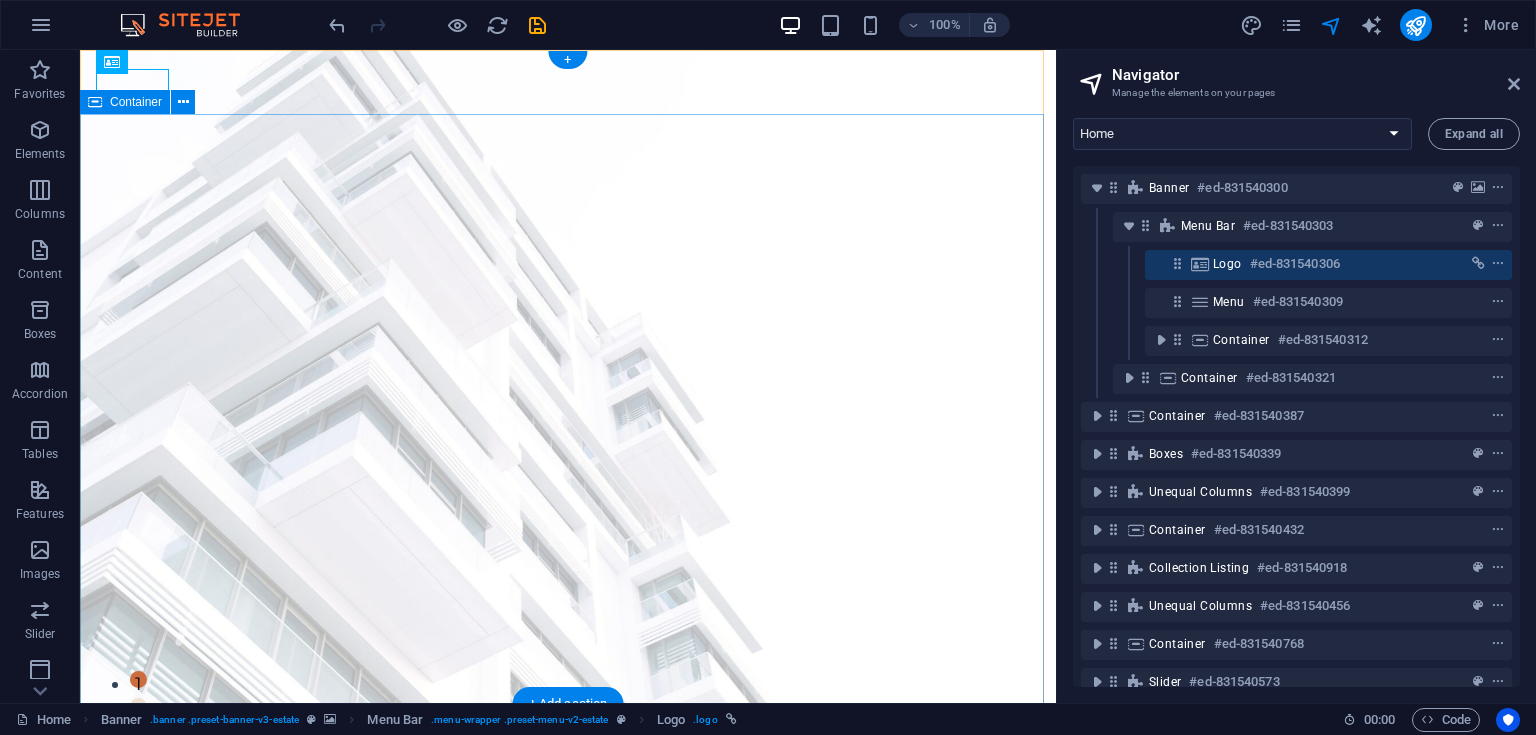 click on "FIND YOUR PERFECT PLACE At vero eos et accusamus et iusto odio dignissimos ducimus qui blanditiis praesentium voluptatum deleniti atque corrupti quos dolores et quas molestias excepturi sint occaecati cupiditate non provident. get started" at bounding box center [568, 1037] 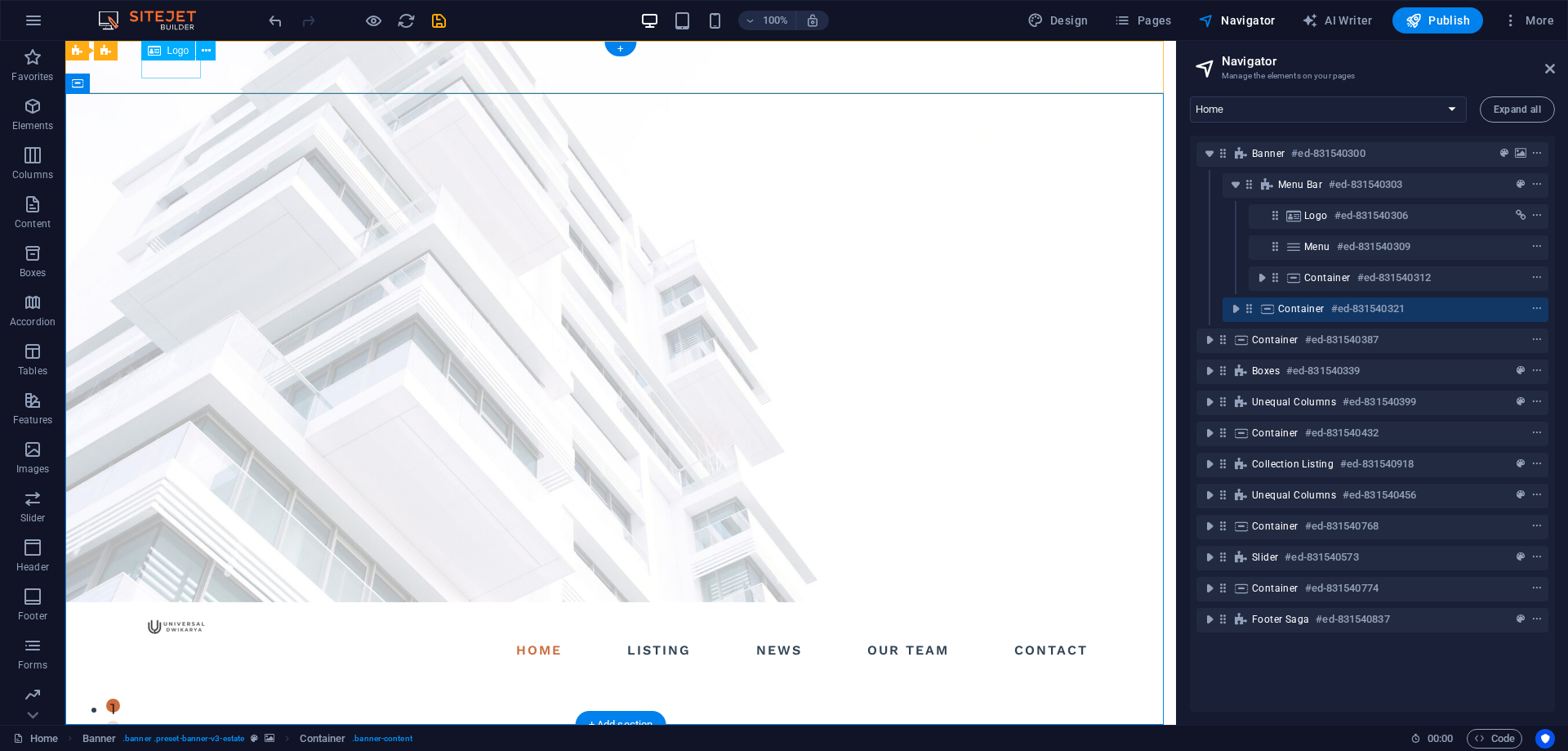 click at bounding box center [621, 626] 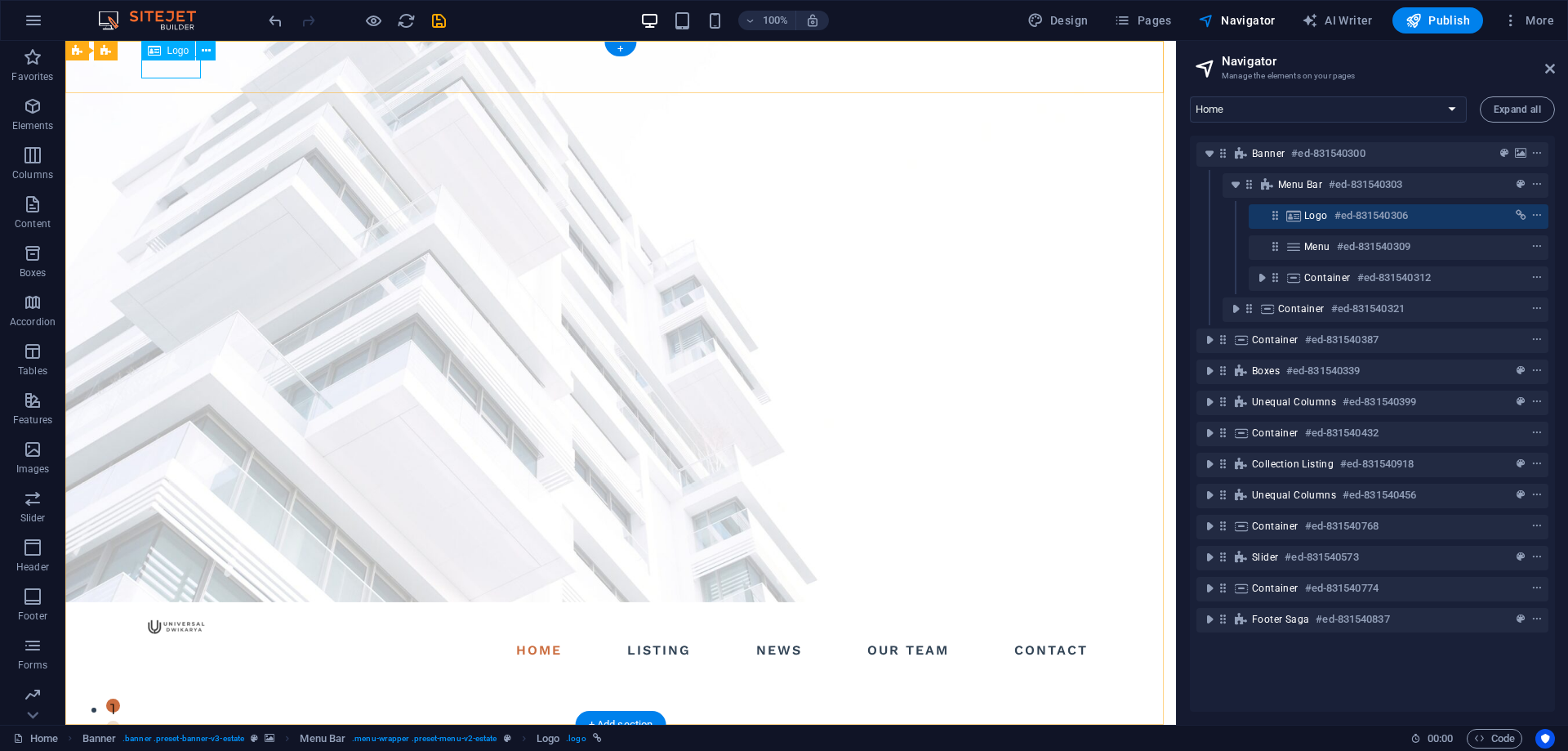 click at bounding box center (621, 626) 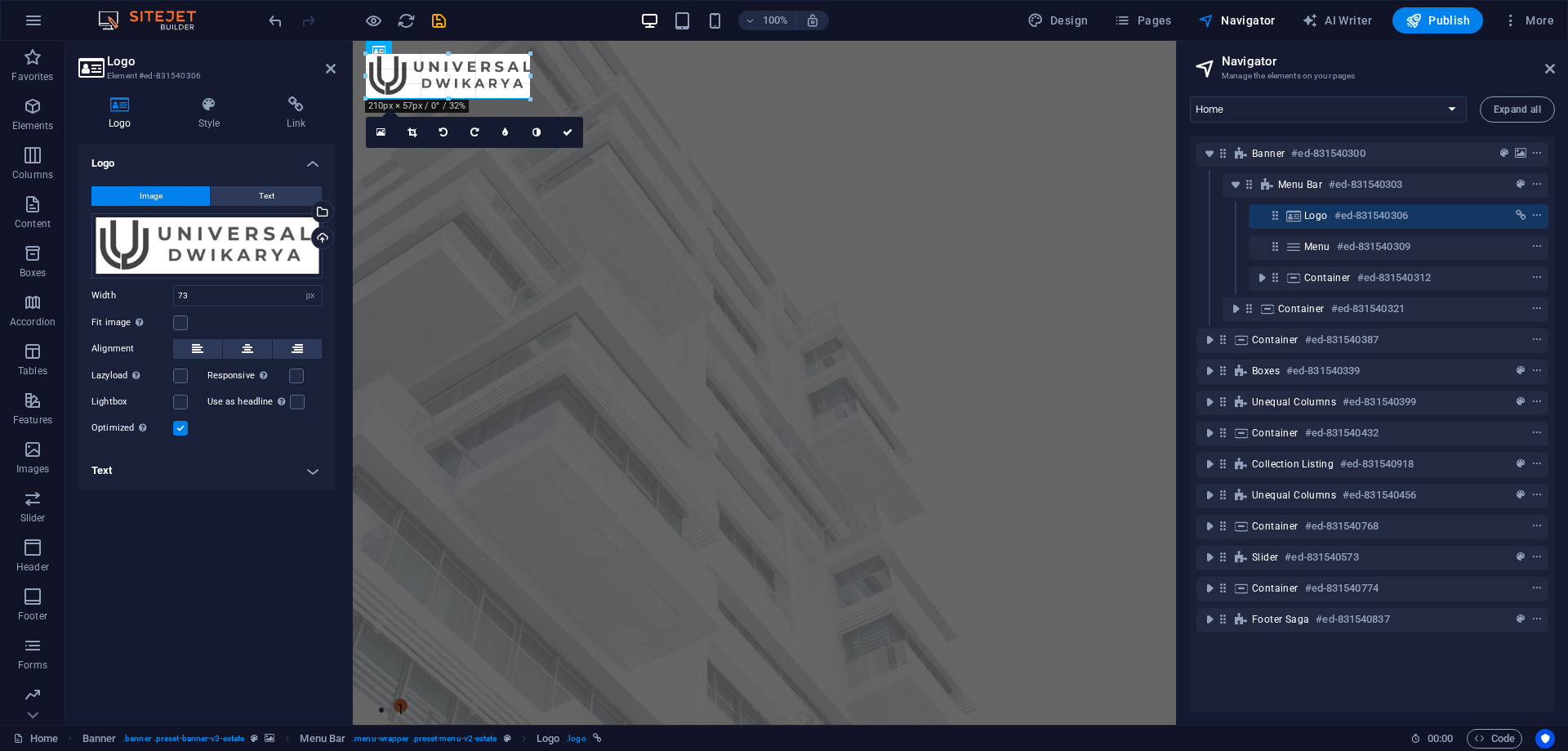 drag, startPoint x: 423, startPoint y: 78, endPoint x: 451, endPoint y: 107, distance: 40.311289 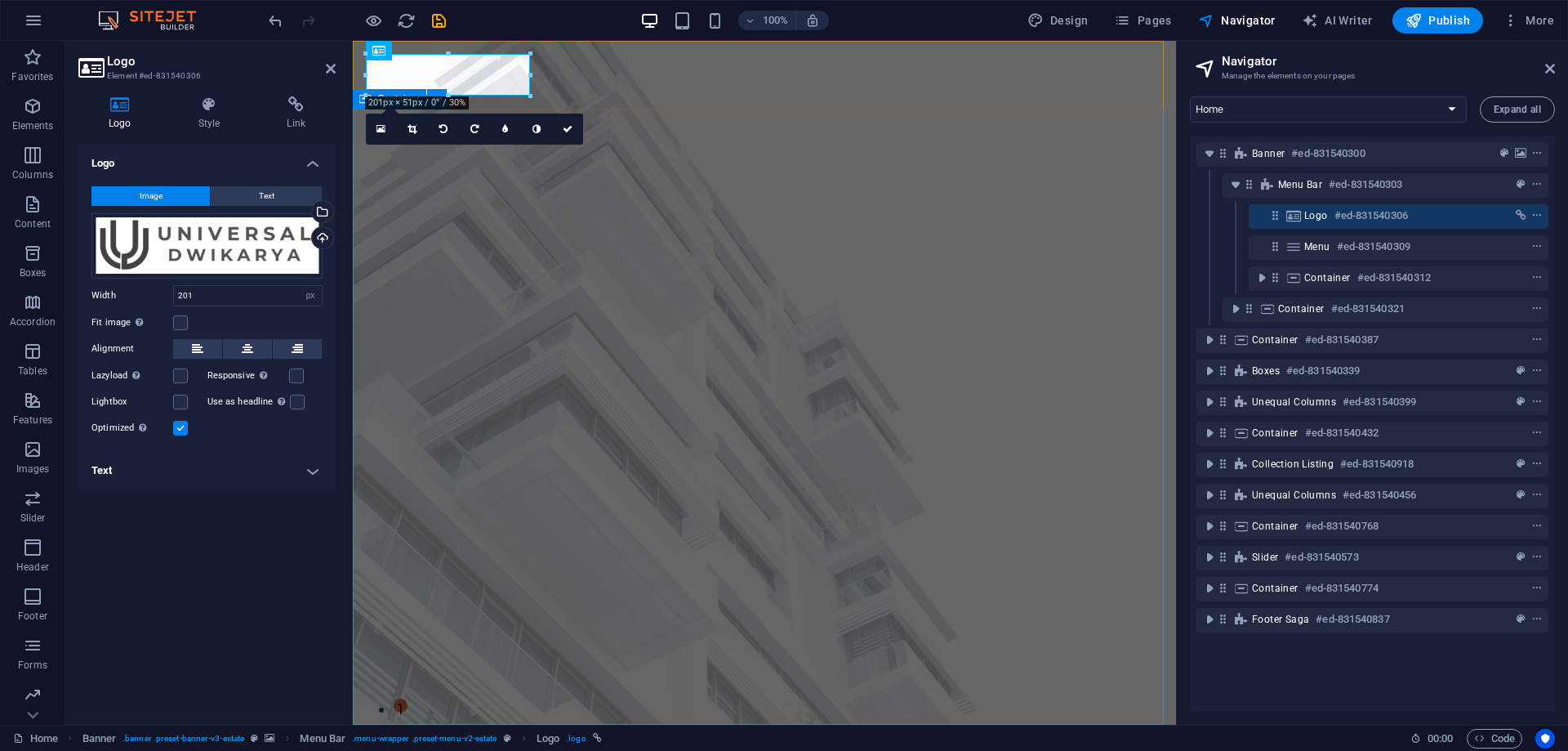 click on "FIND YOUR PERFECT PLACE At vero eos et accusamus et iusto odio dignissimos ducimus qui blanditiis praesentium voluptatum deleniti atque corrupti quos dolores et quas molestias excepturi sint occaecati cupiditate non provident. get started" at bounding box center [764, 990] 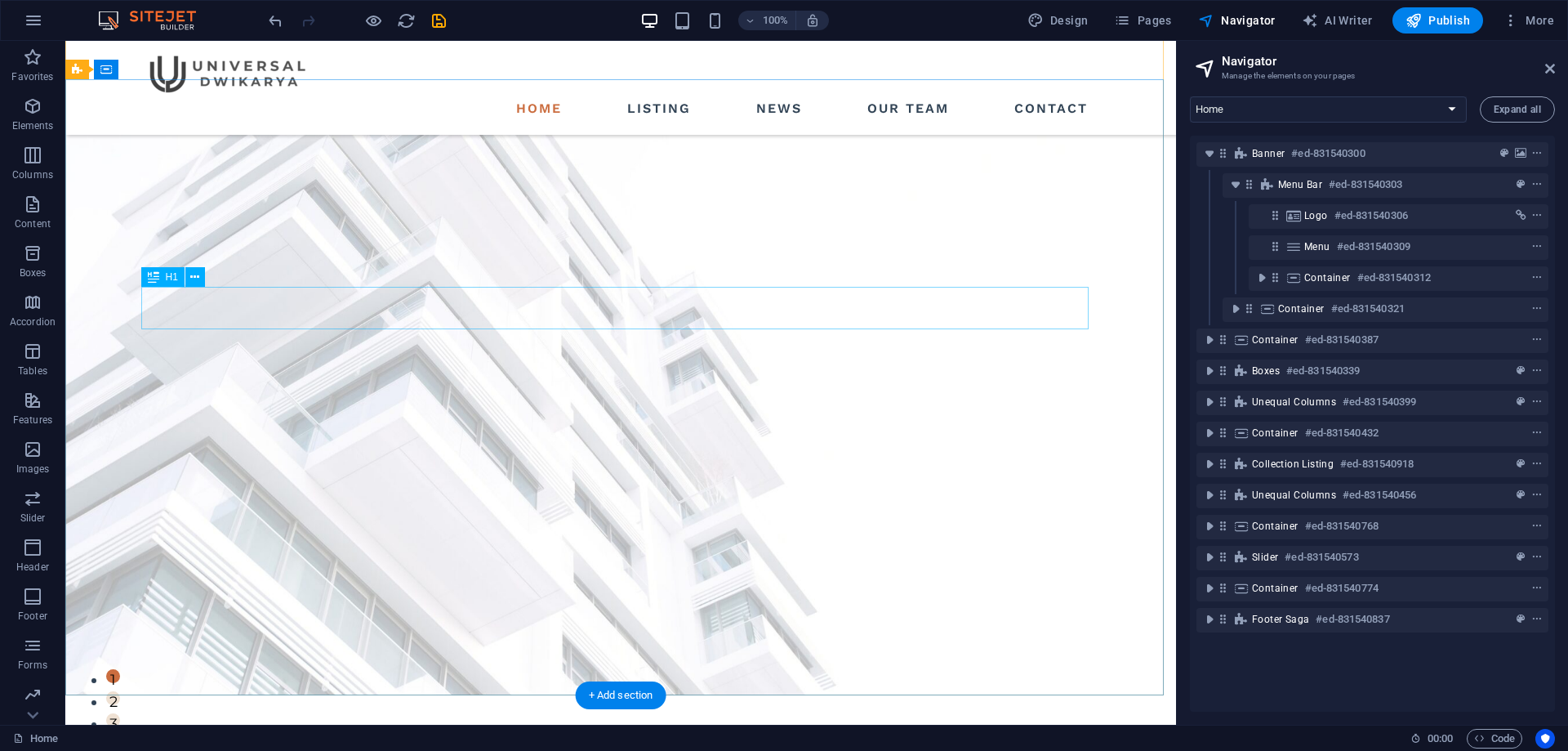 scroll, scrollTop: 0, scrollLeft: 0, axis: both 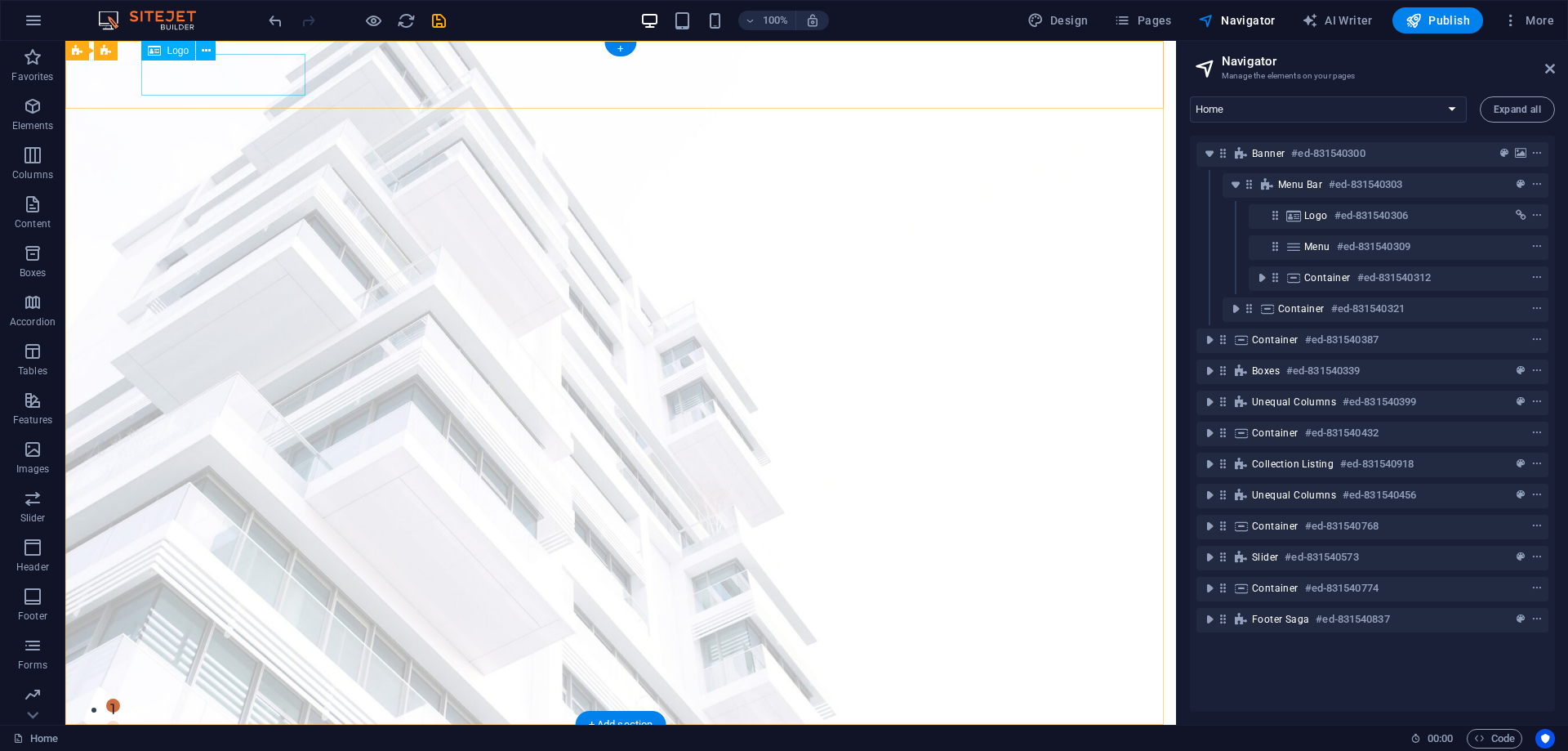 click at bounding box center [621, 758] 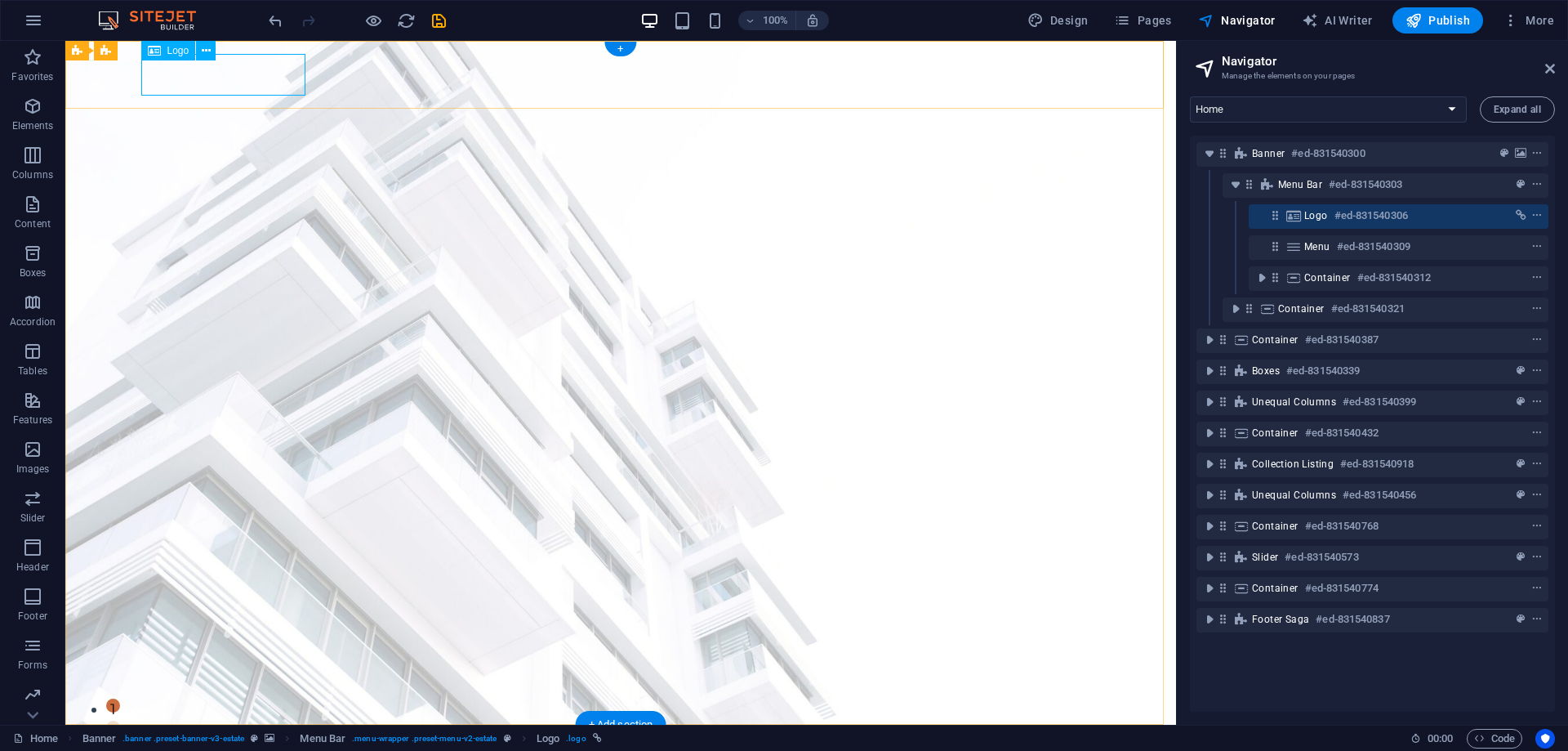 click at bounding box center [621, 758] 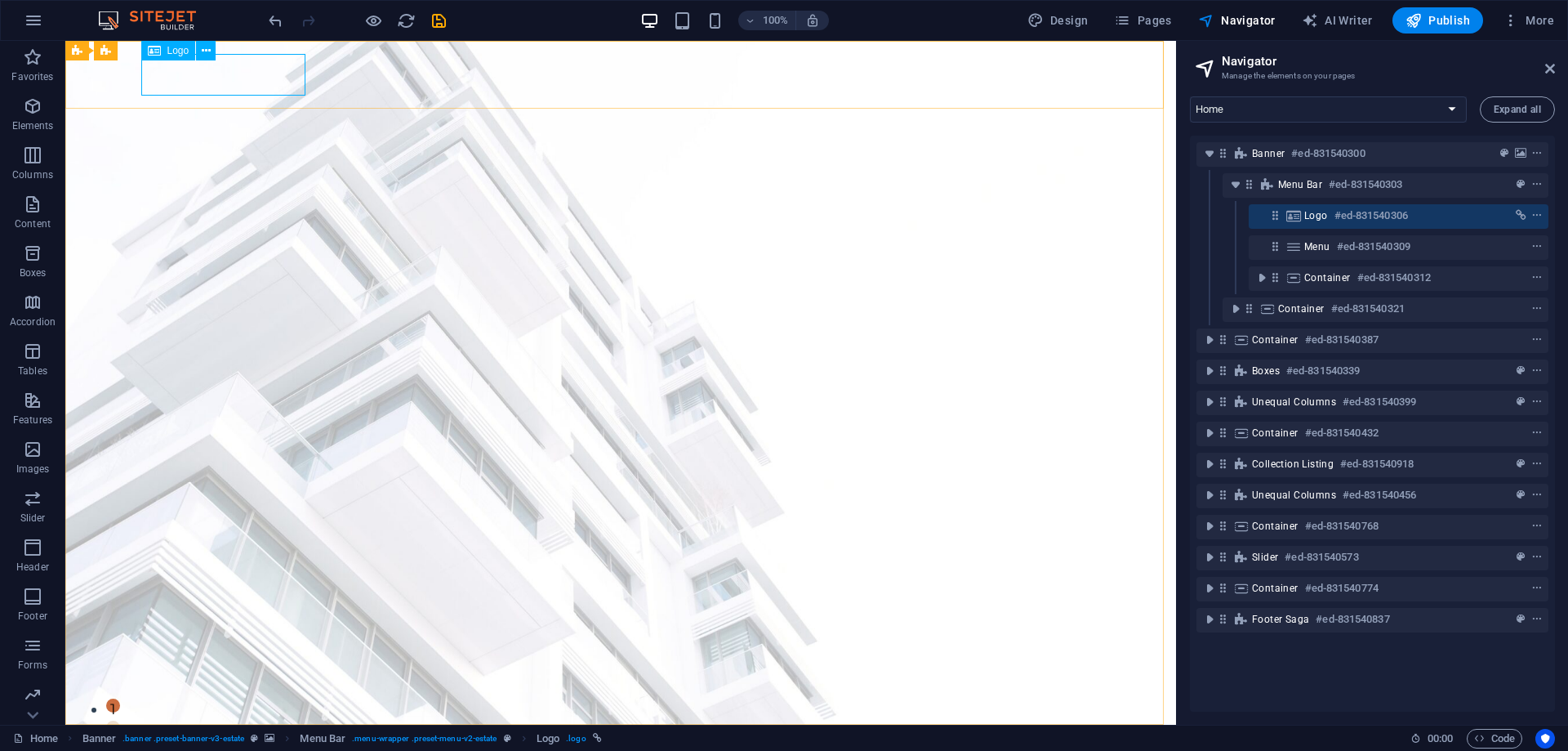 click on "Logo" at bounding box center [178, 51] 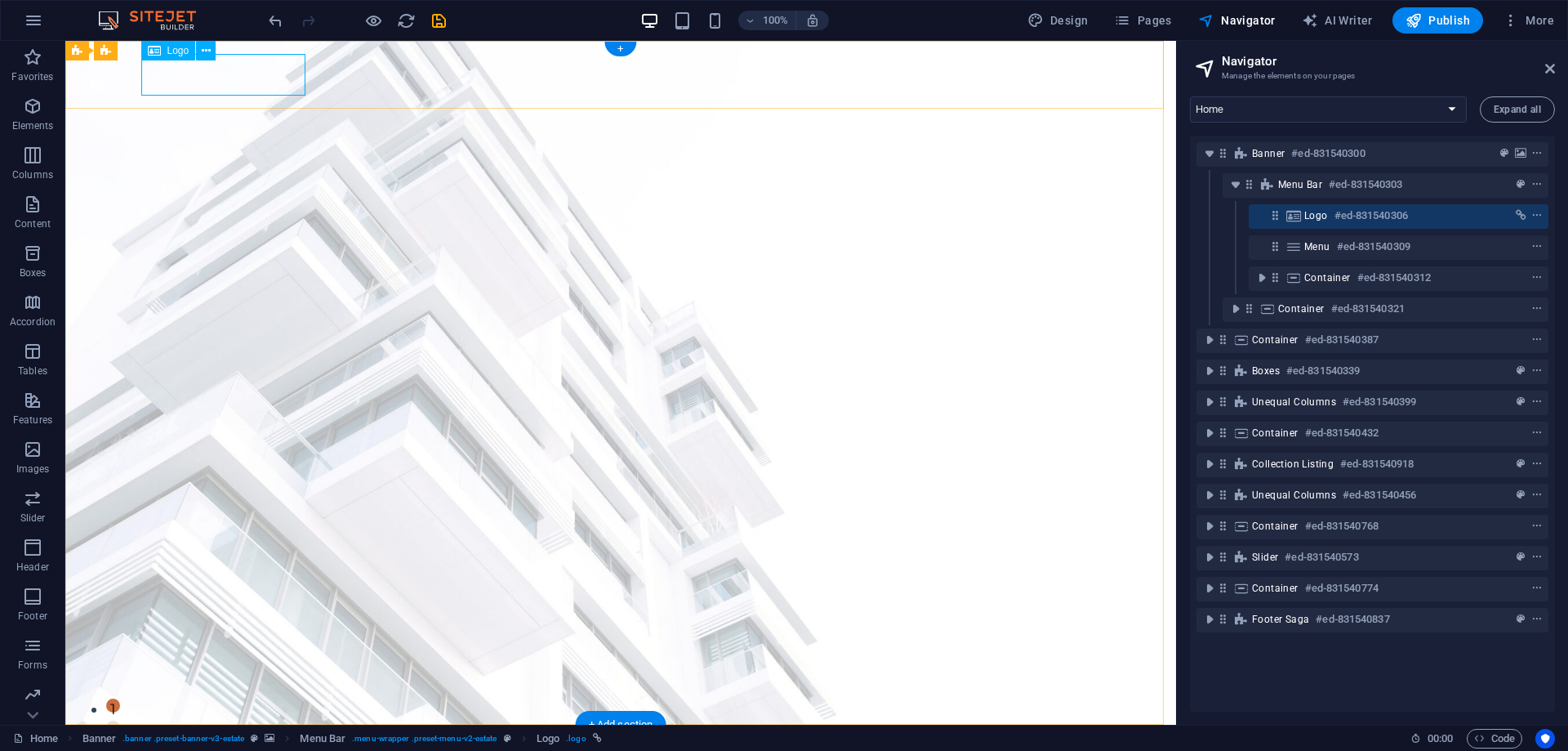 click at bounding box center (621, 758) 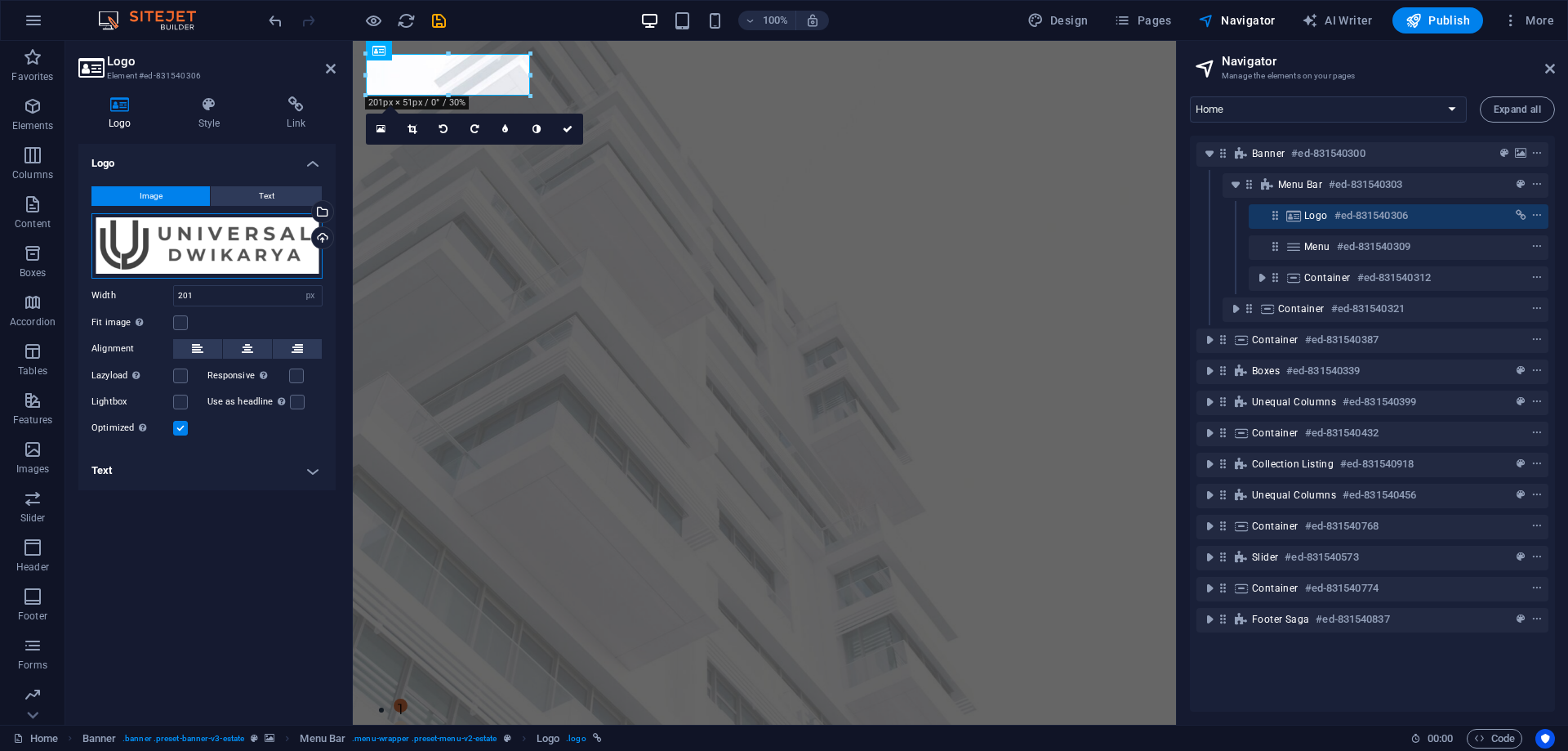 click on "Drag files here, click to choose files or select files from Files or our free stock photos & videos" at bounding box center (207, 246) 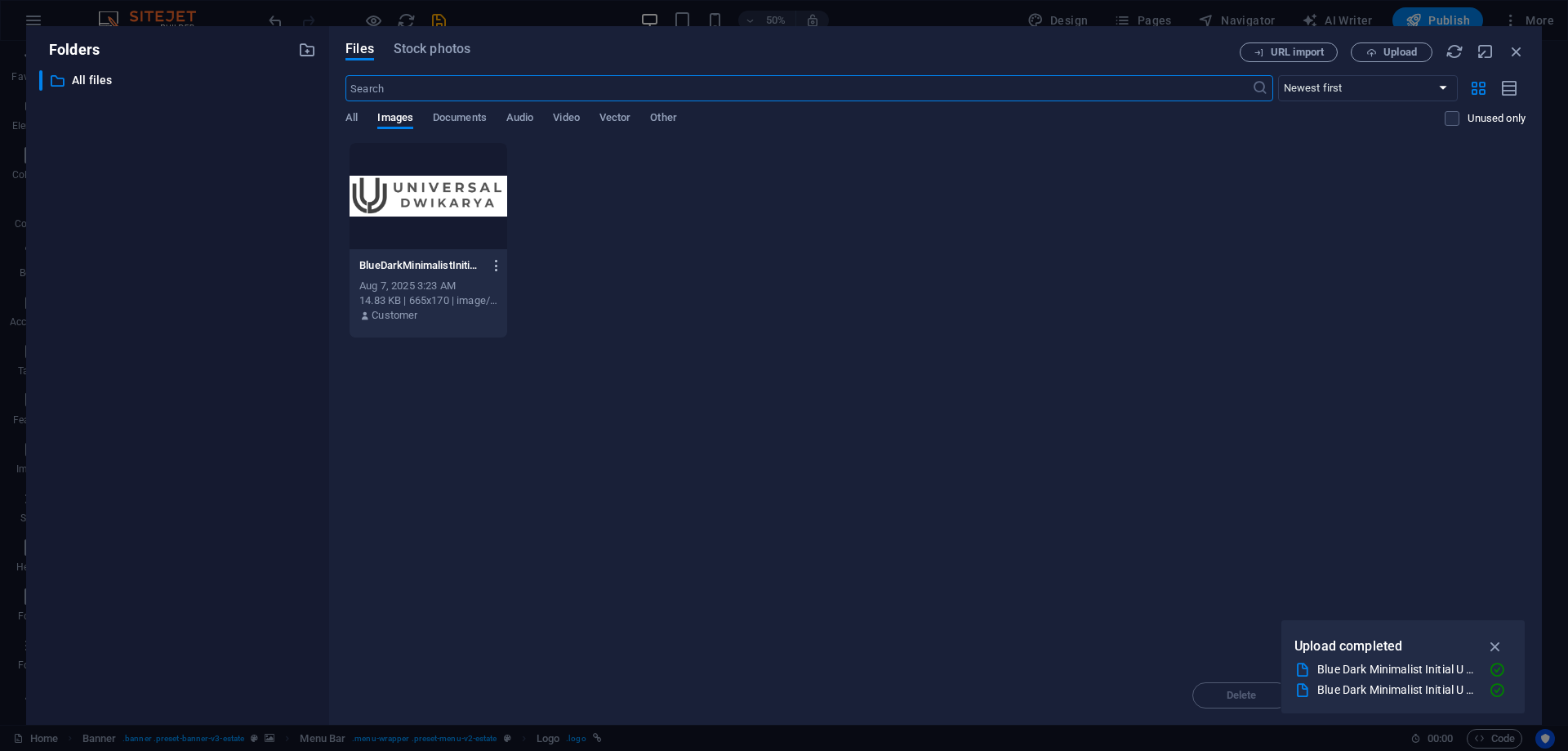 click at bounding box center (497, 266) 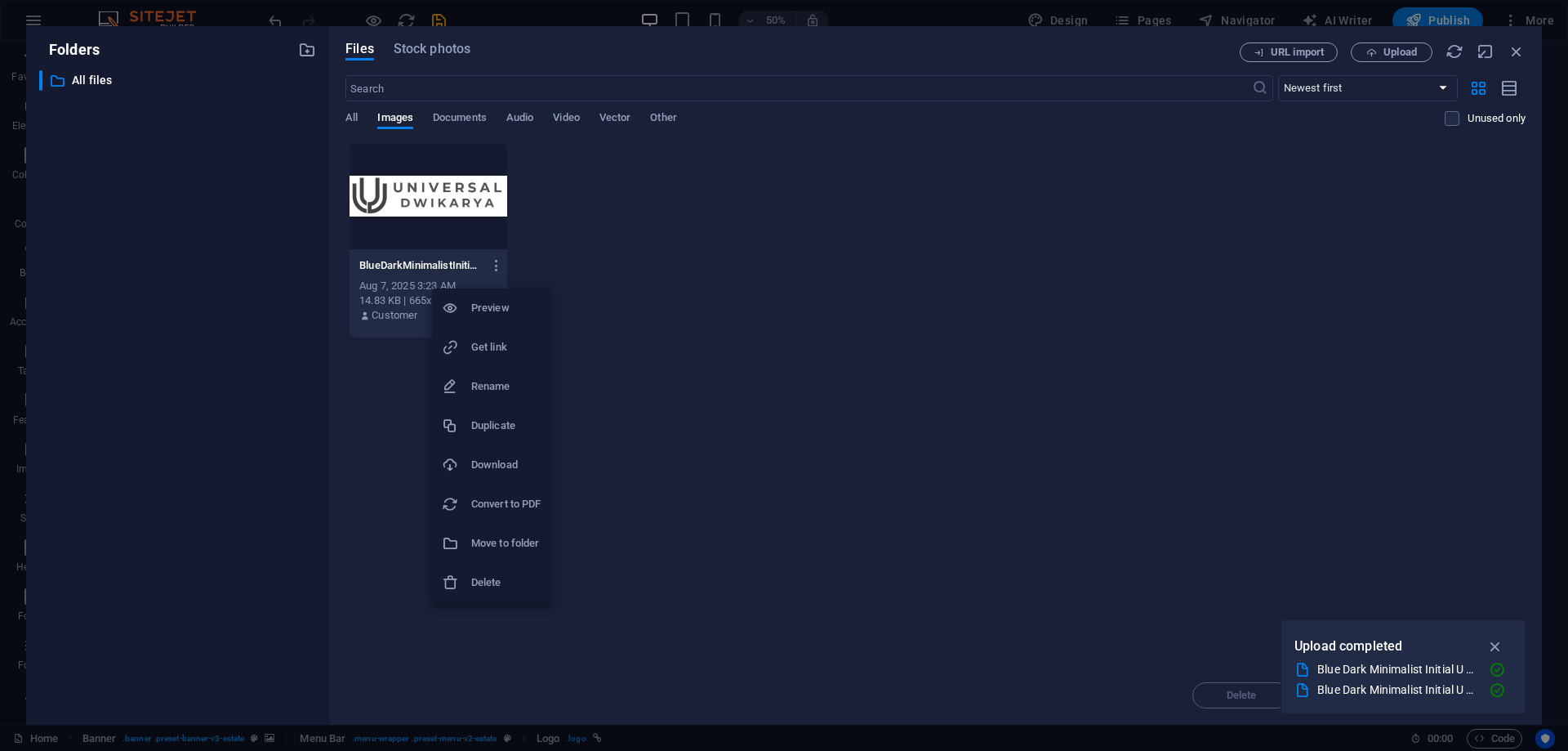 click on "Delete" at bounding box center [506, 583] 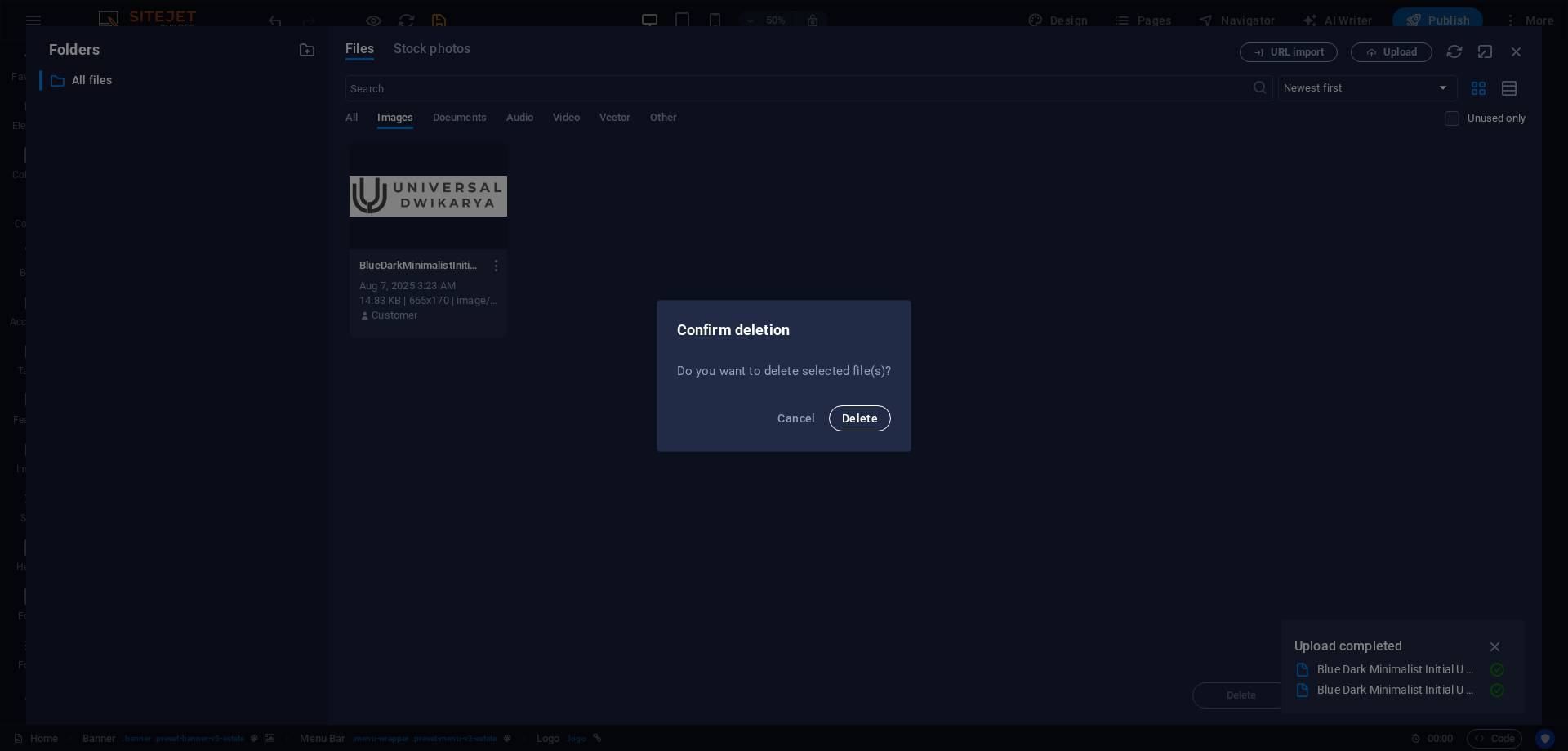 click on "Delete" at bounding box center [860, 418] 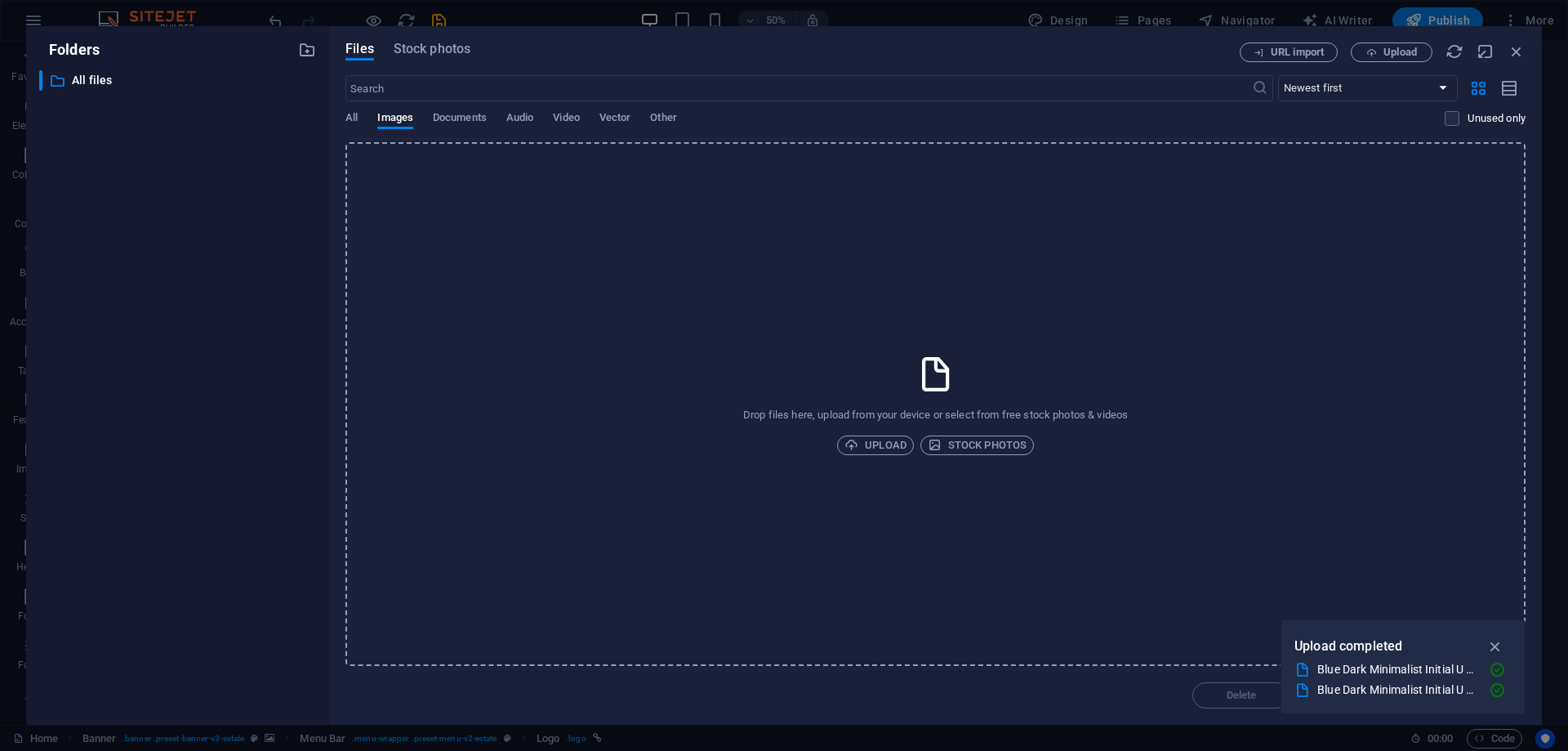 click at bounding box center (936, 374) 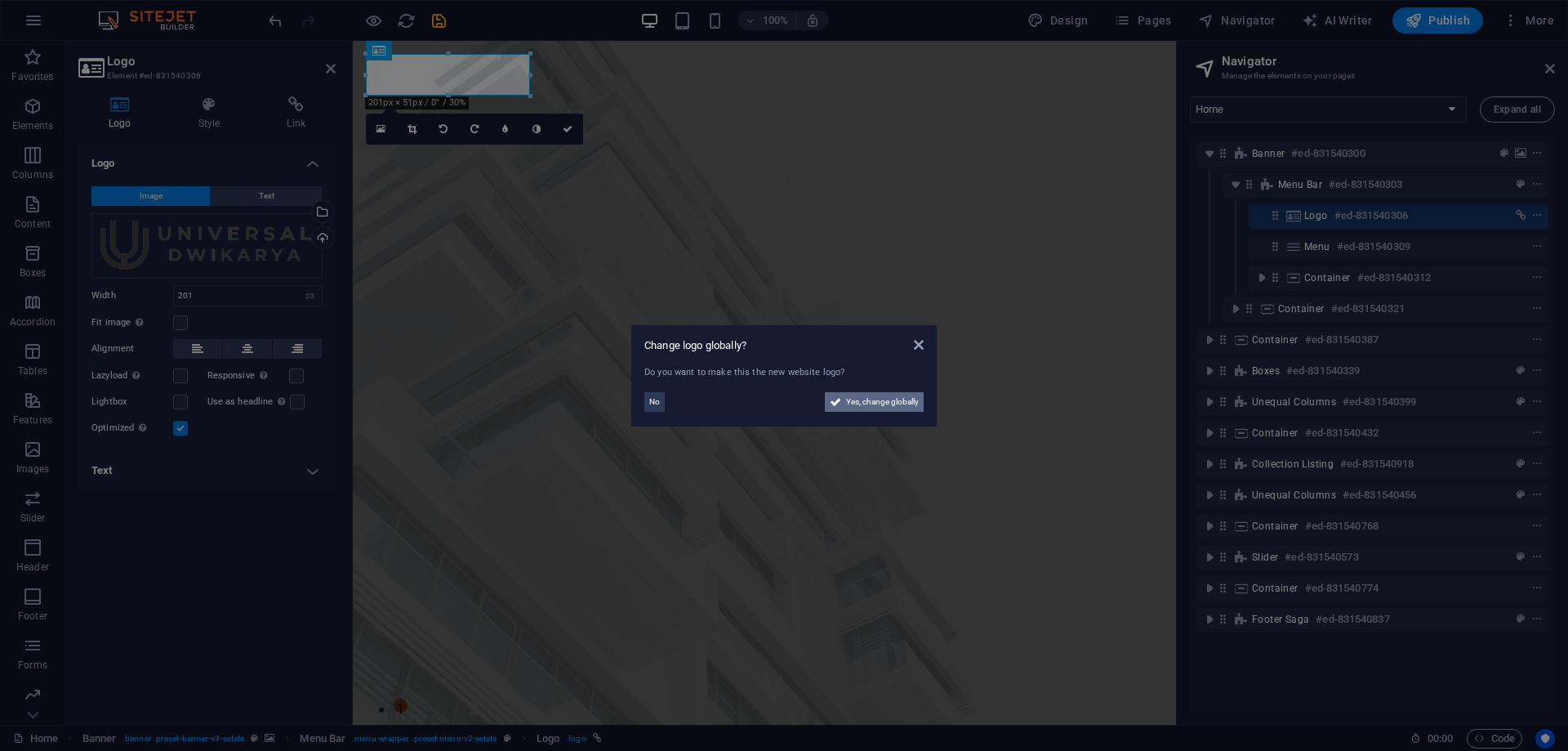 click on "Yes, change globally" at bounding box center [882, 402] 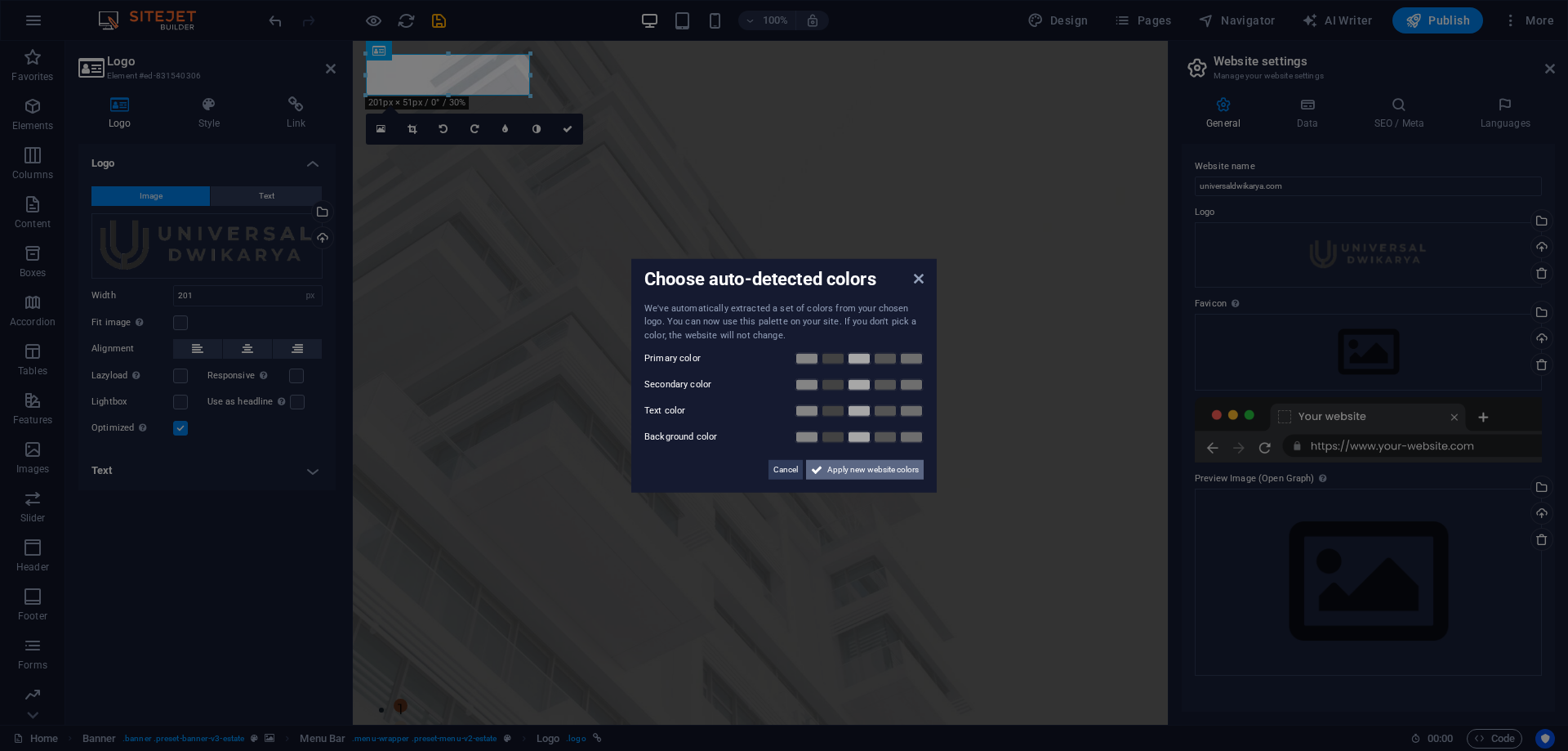 click on "Apply new website colors" at bounding box center (873, 470) 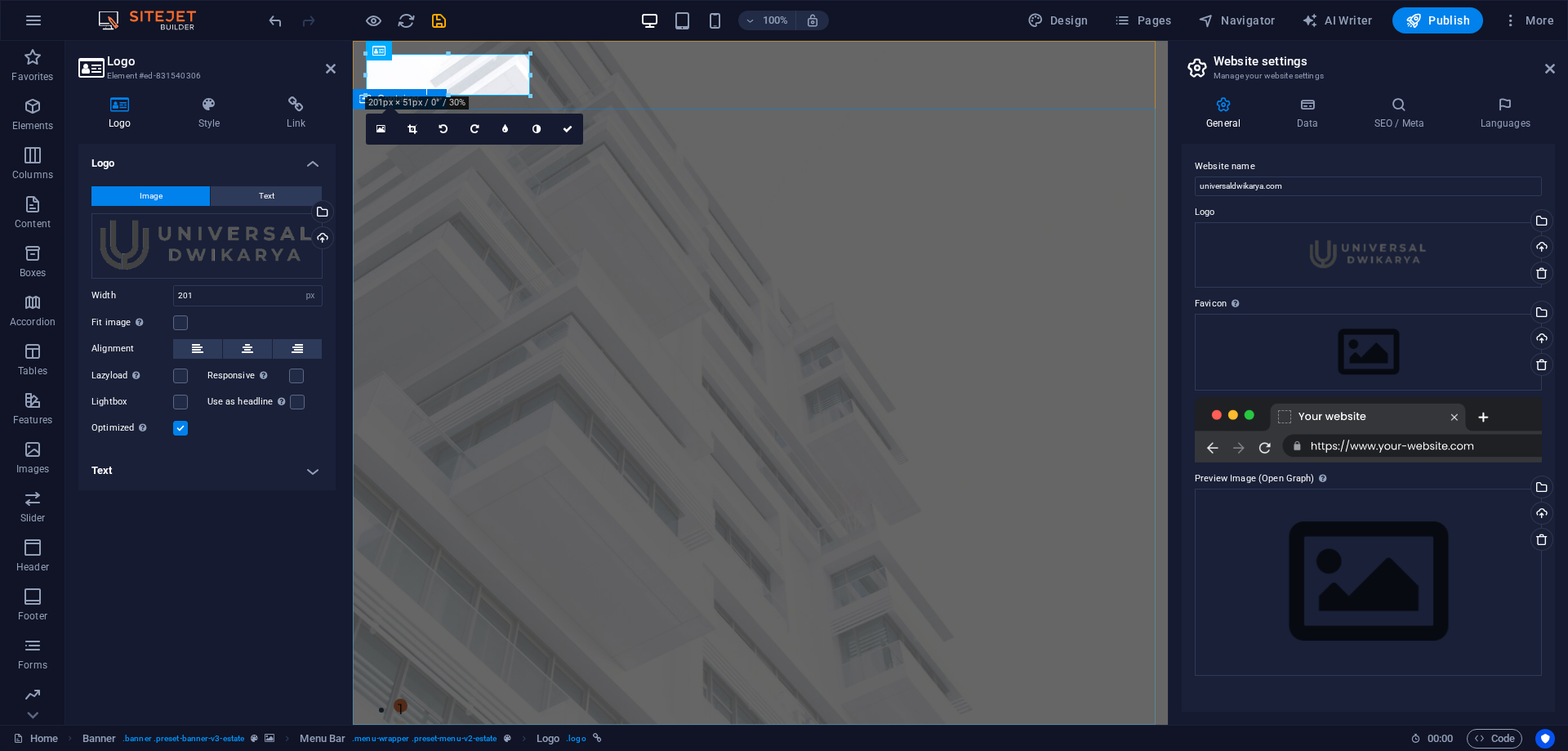 click on "FIND YOUR PERFECT PLACE At vero eos et accusamus et iusto odio dignissimos ducimus qui blanditiis praesentium voluptatum deleniti atque corrupti quos dolores et quas molestias excepturi sint occaecati cupiditate non provident. get started" at bounding box center [760, 990] 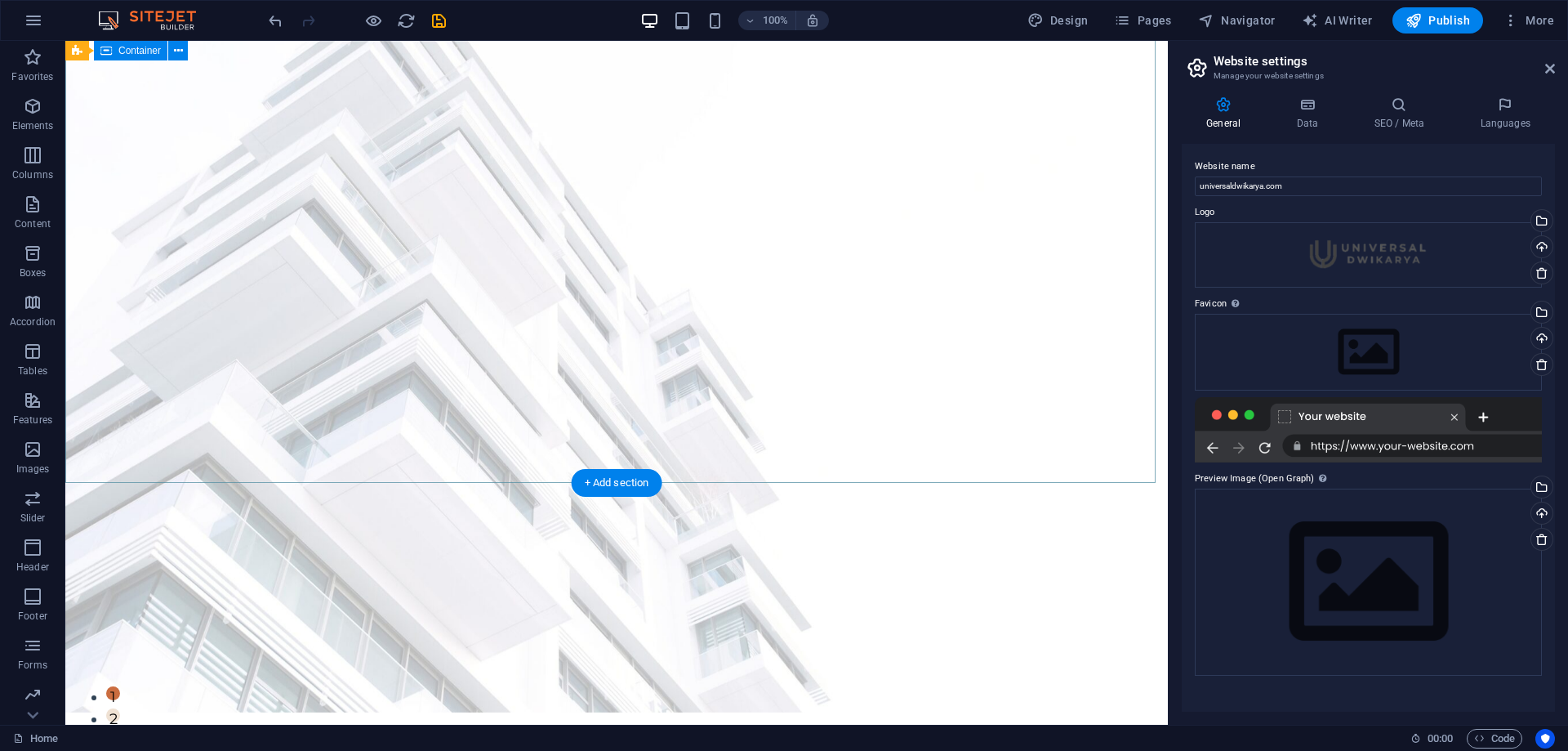 scroll, scrollTop: 0, scrollLeft: 0, axis: both 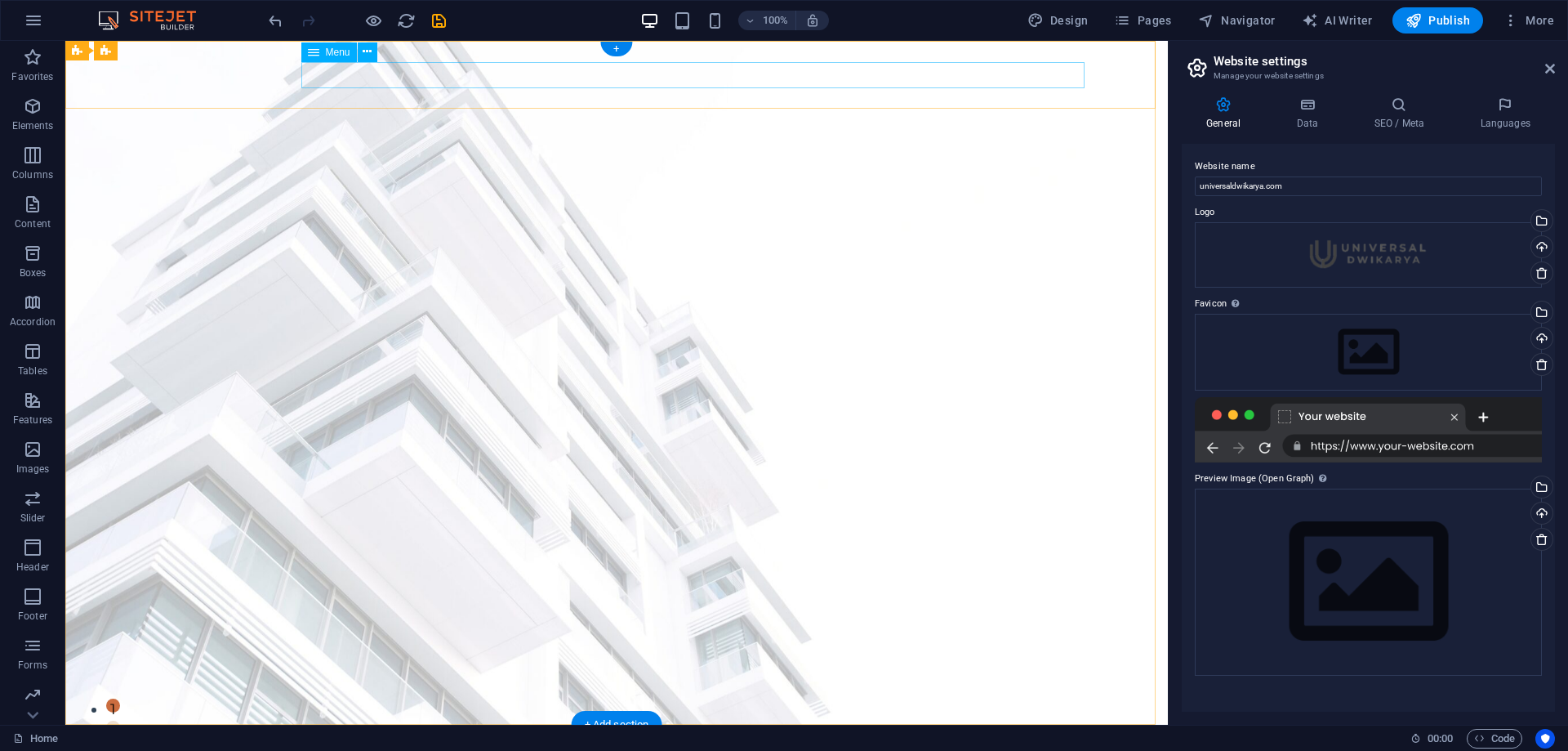 click on "Home Listing News Our Team Contact" at bounding box center [617, 793] 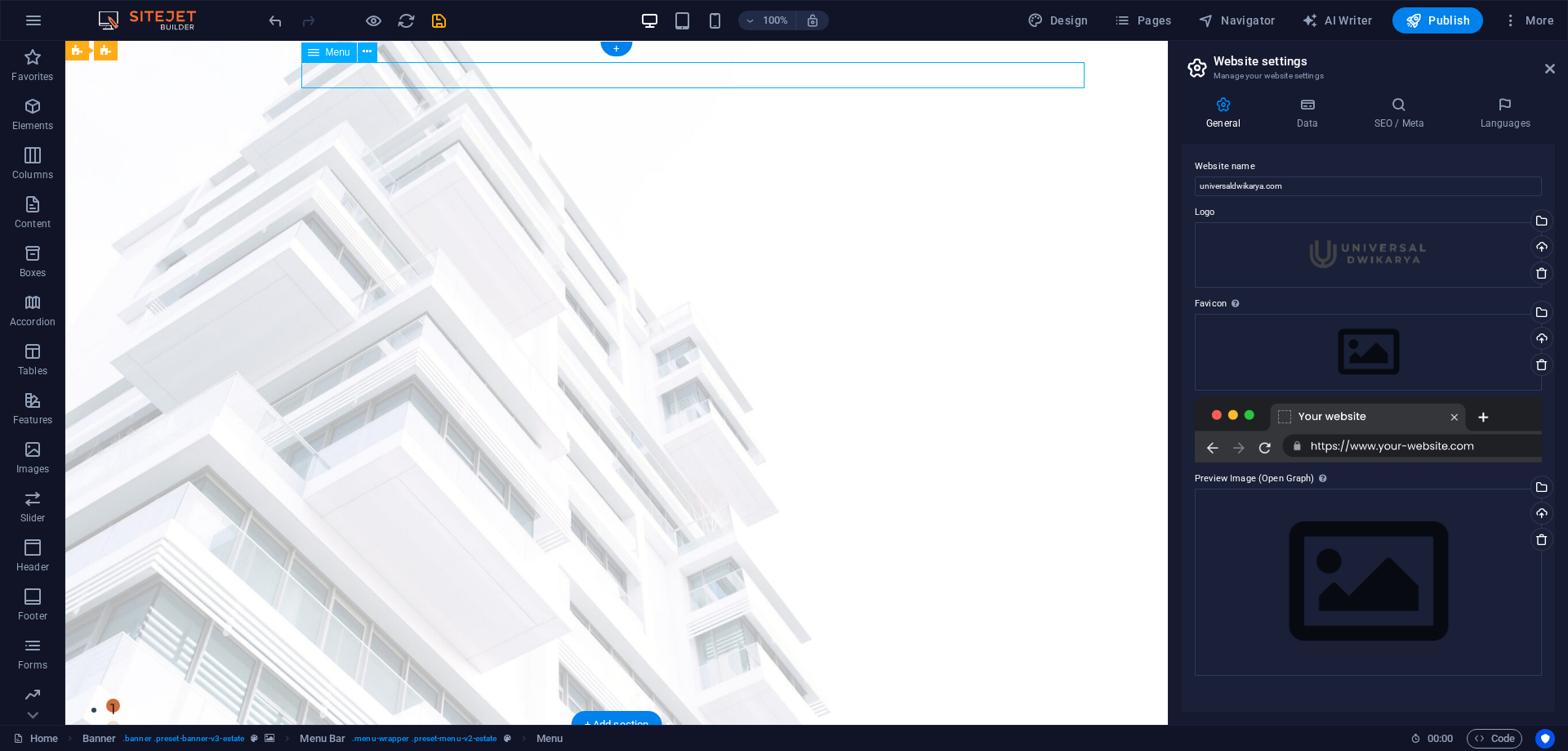 click on "Home Listing News Our Team Contact" at bounding box center (617, 793) 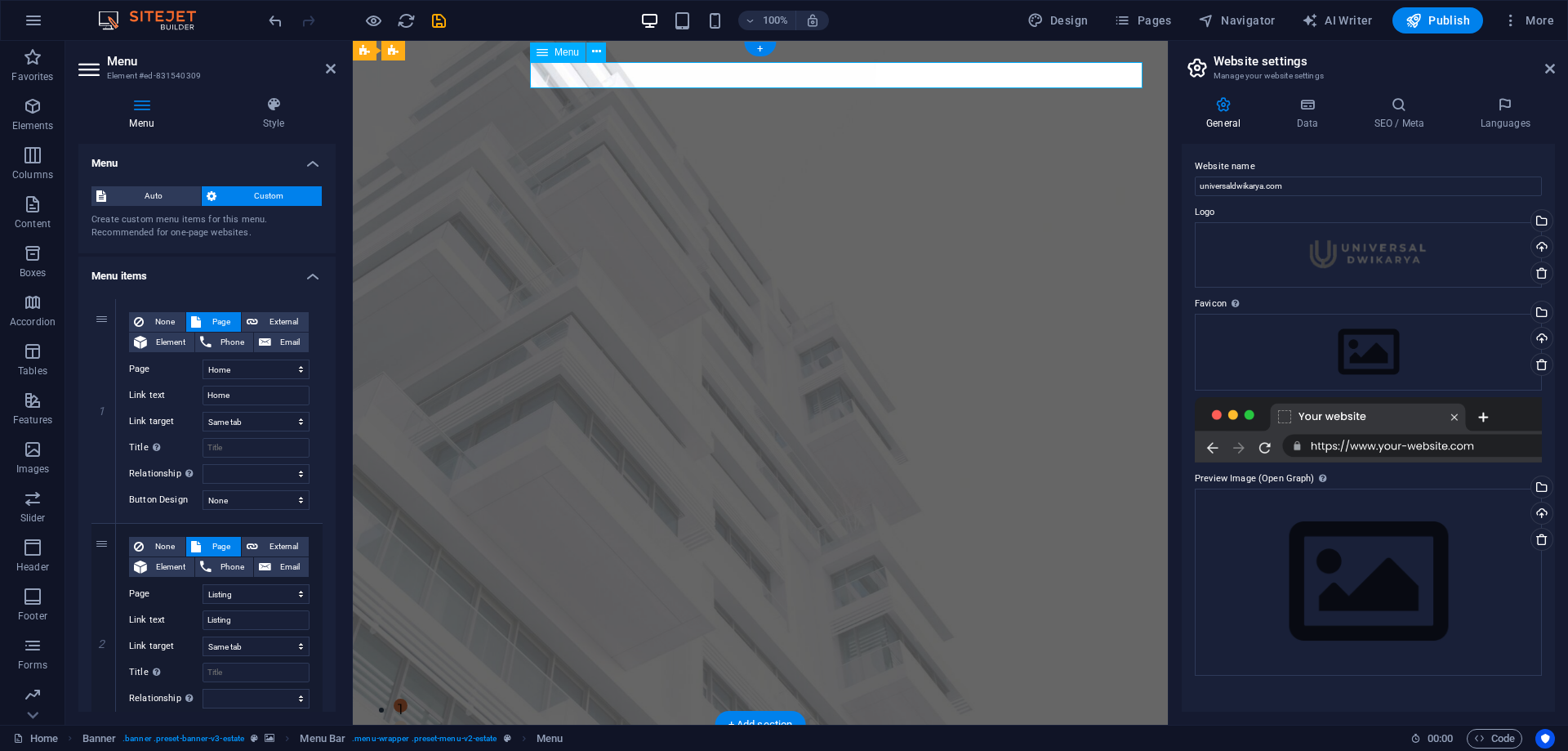 click on "Home Listing News Our Team Contact" at bounding box center (760, 793) 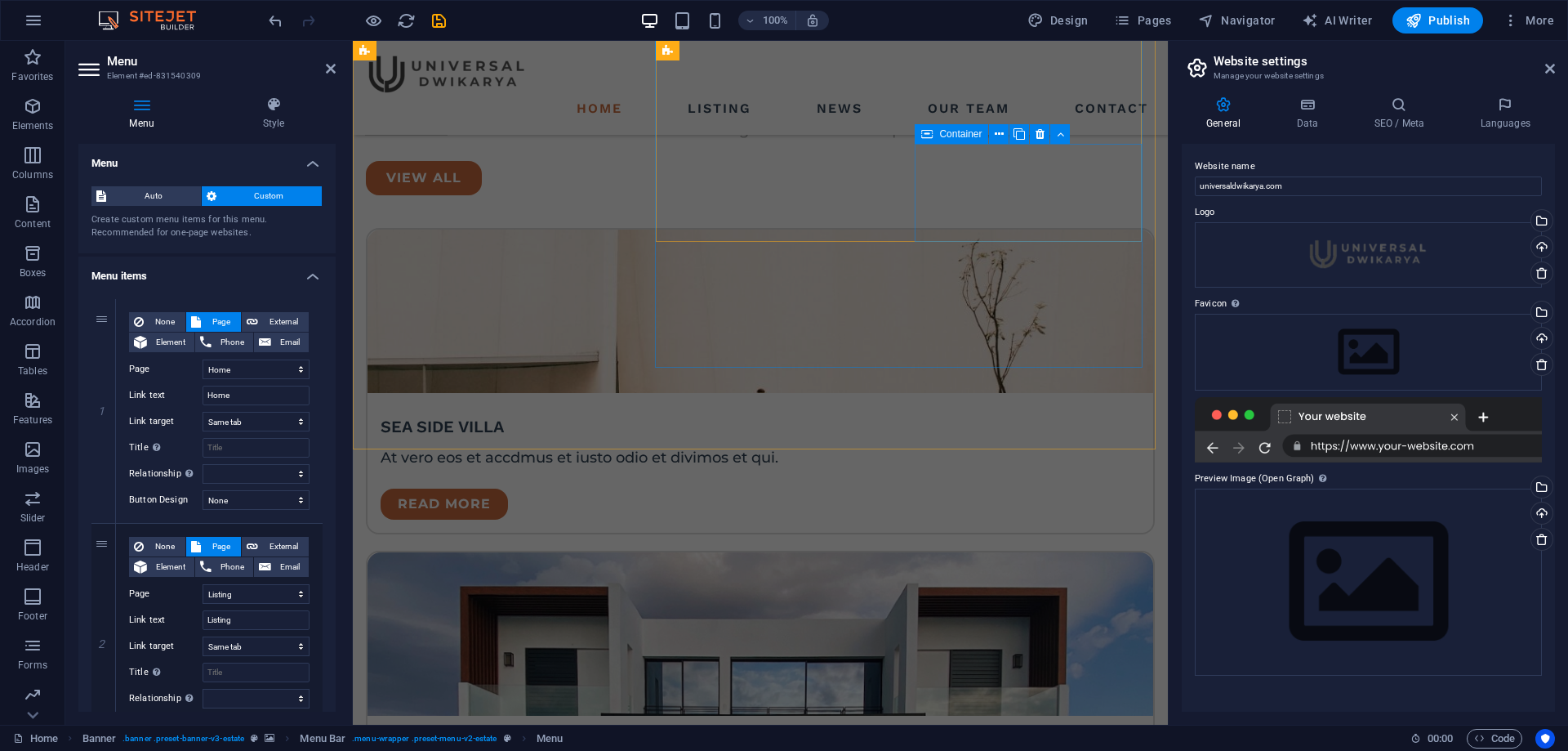 scroll, scrollTop: 2778, scrollLeft: 0, axis: vertical 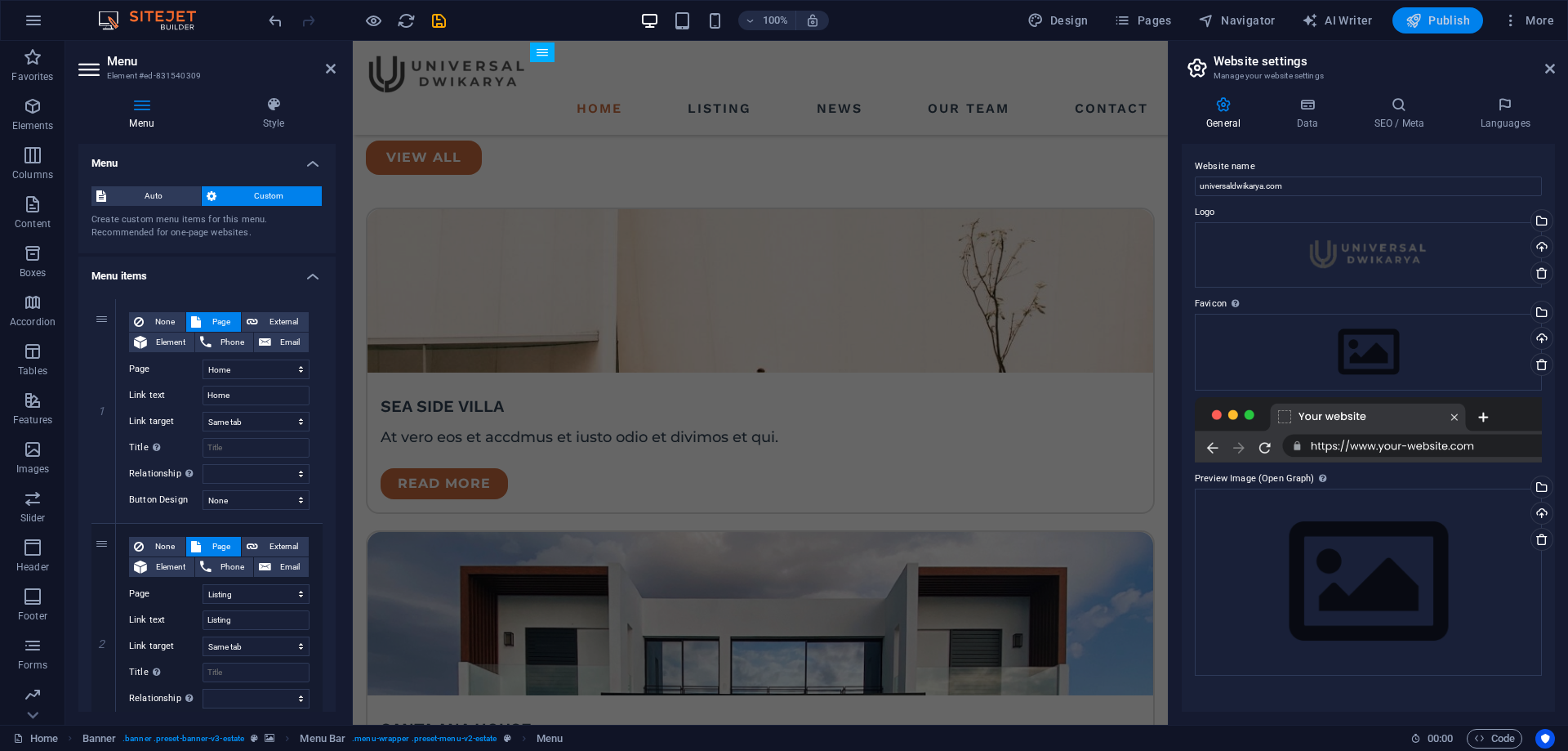 click on "Publish" at bounding box center (1437, 20) 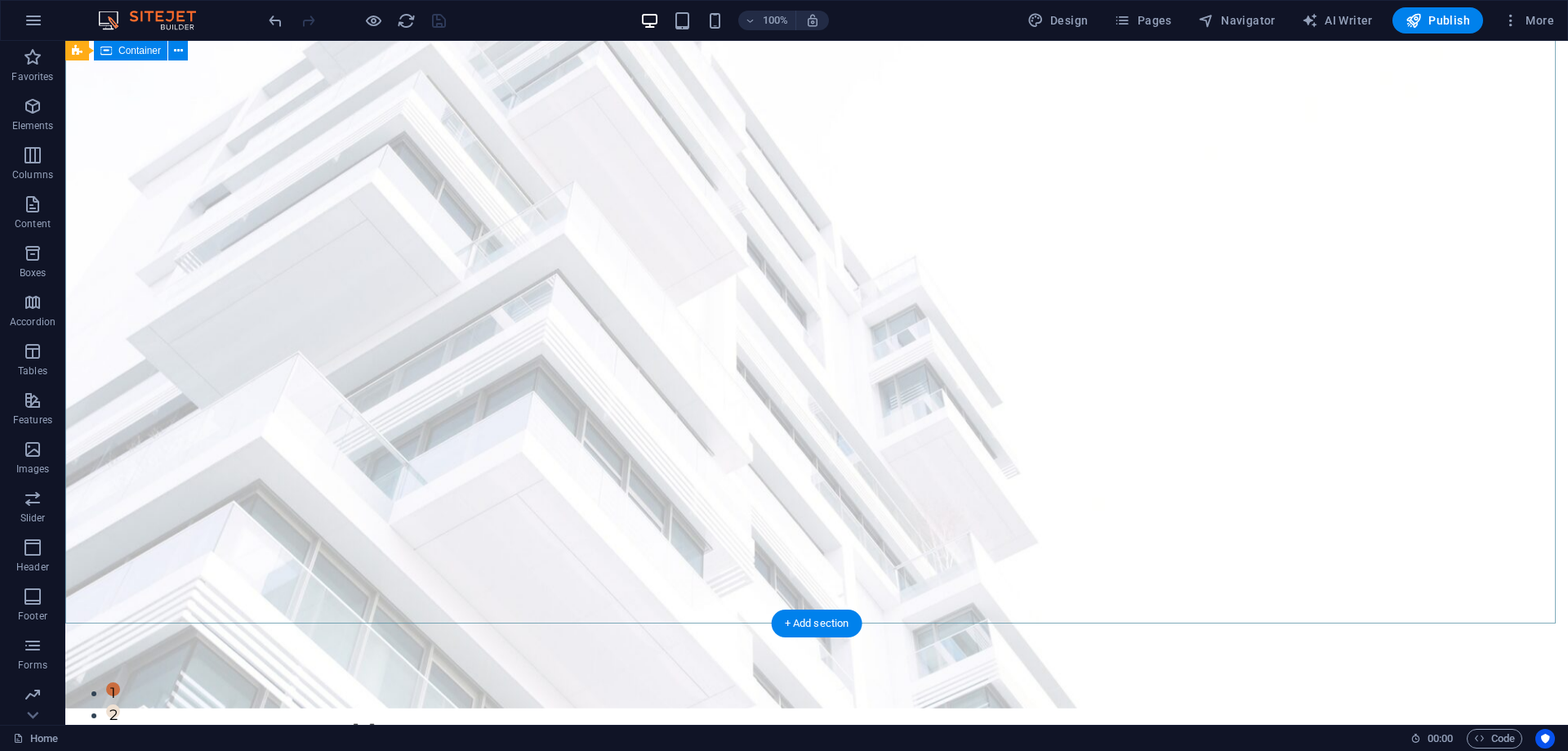 scroll, scrollTop: 0, scrollLeft: 0, axis: both 